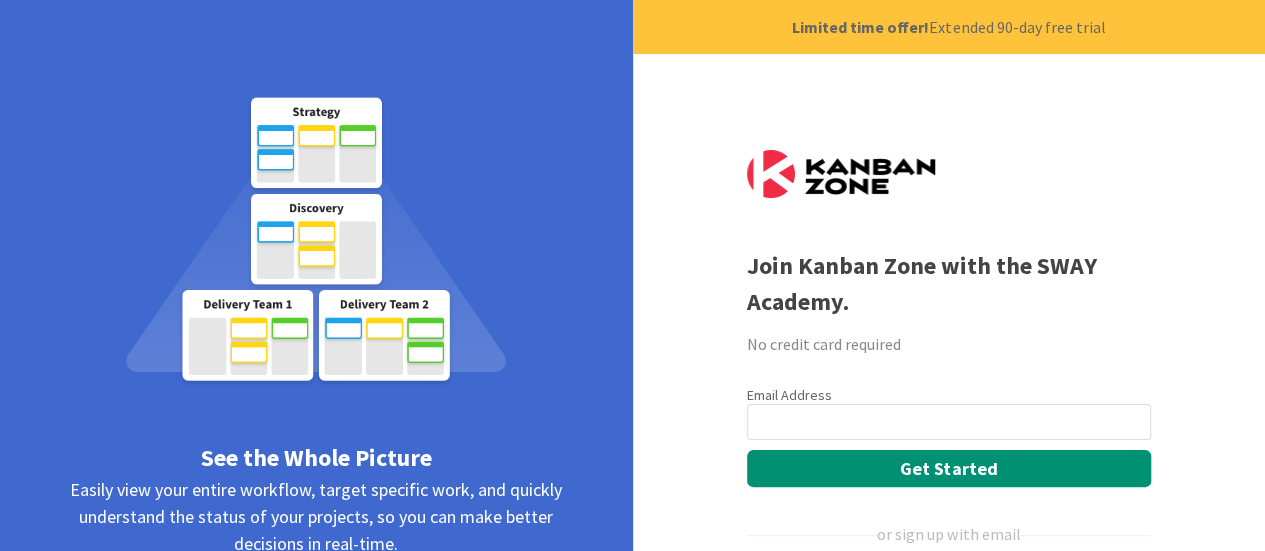 scroll, scrollTop: 0, scrollLeft: 0, axis: both 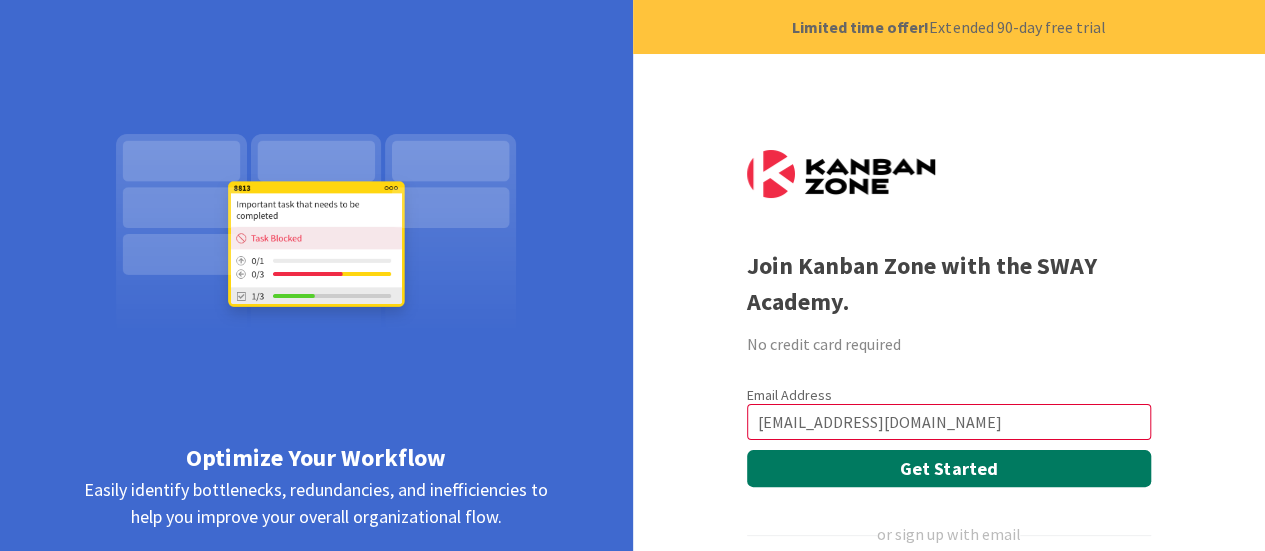 type on "[EMAIL_ADDRESS][DOMAIN_NAME]" 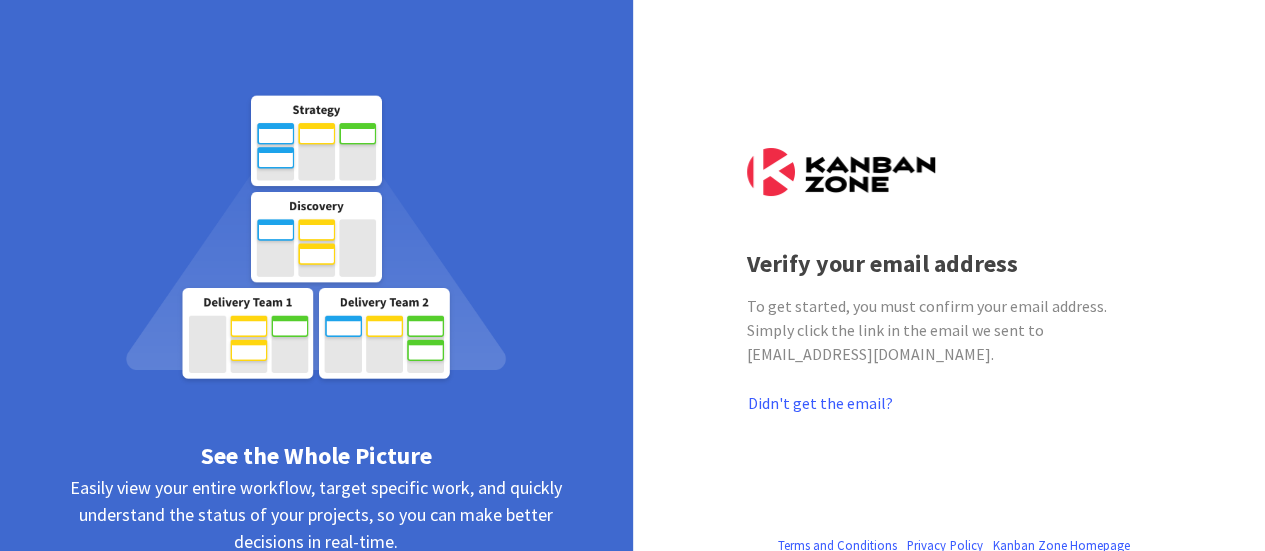 scroll, scrollTop: 0, scrollLeft: 0, axis: both 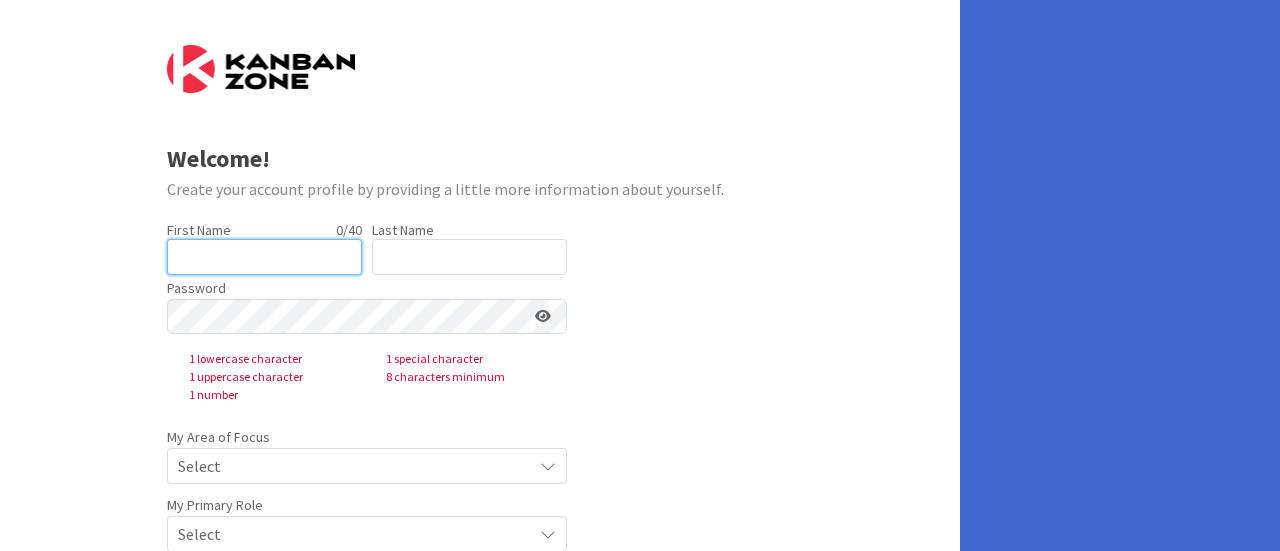click at bounding box center (264, 257) 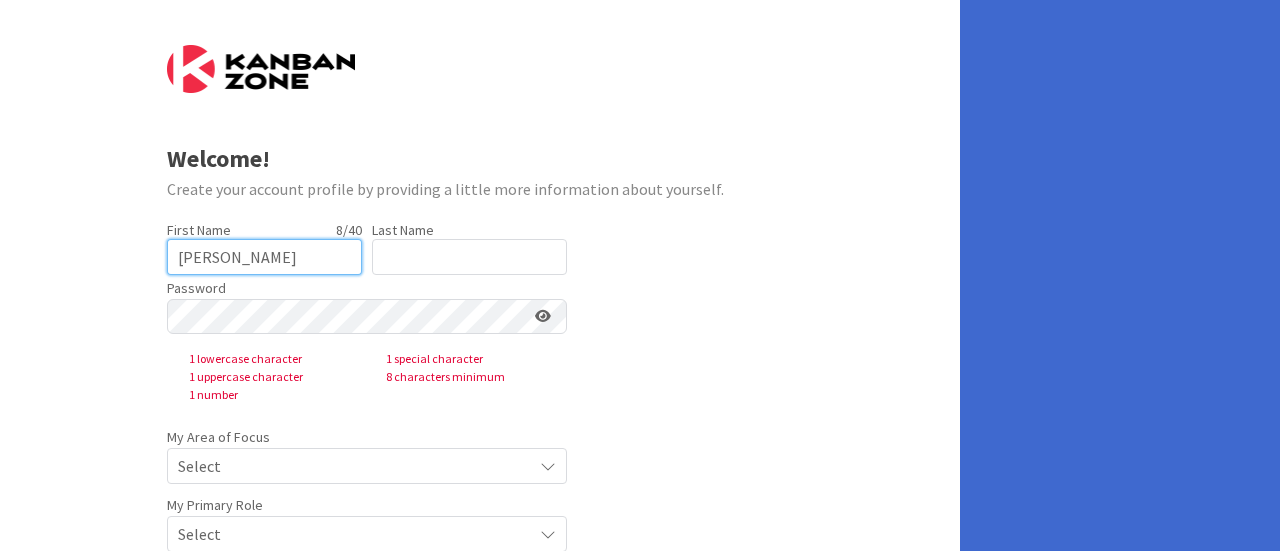 type on "[PERSON_NAME]" 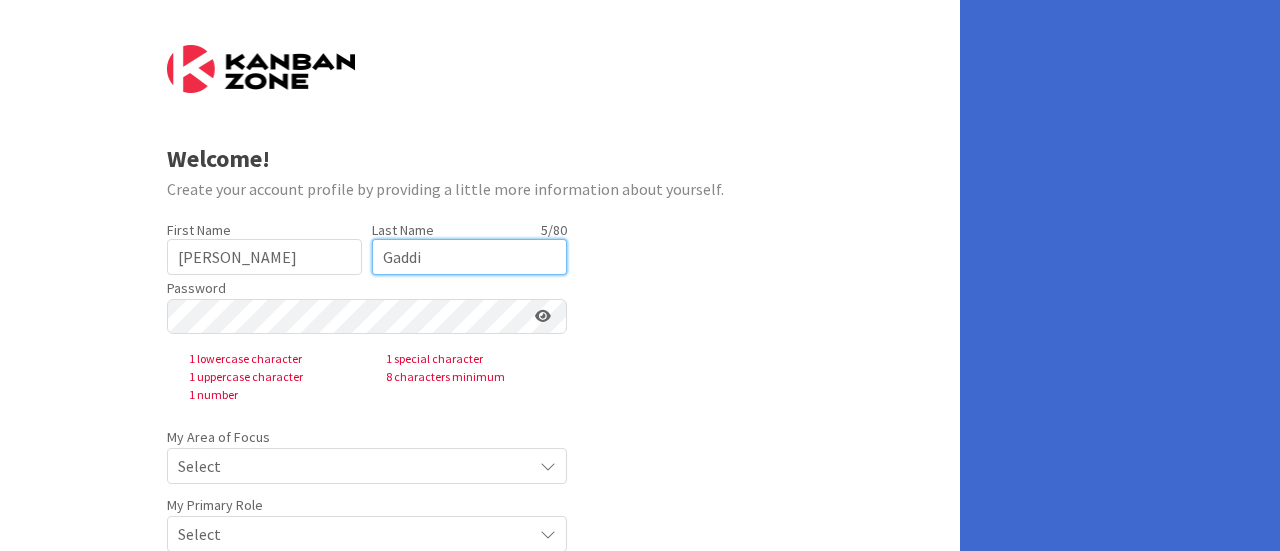 type on "Gaddi" 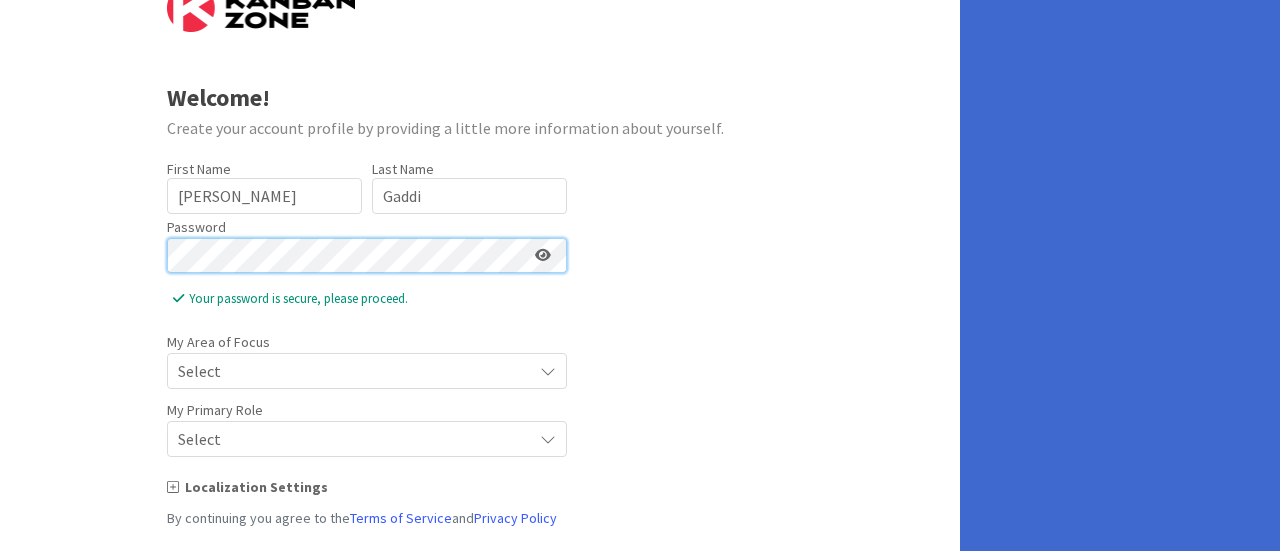 scroll, scrollTop: 180, scrollLeft: 0, axis: vertical 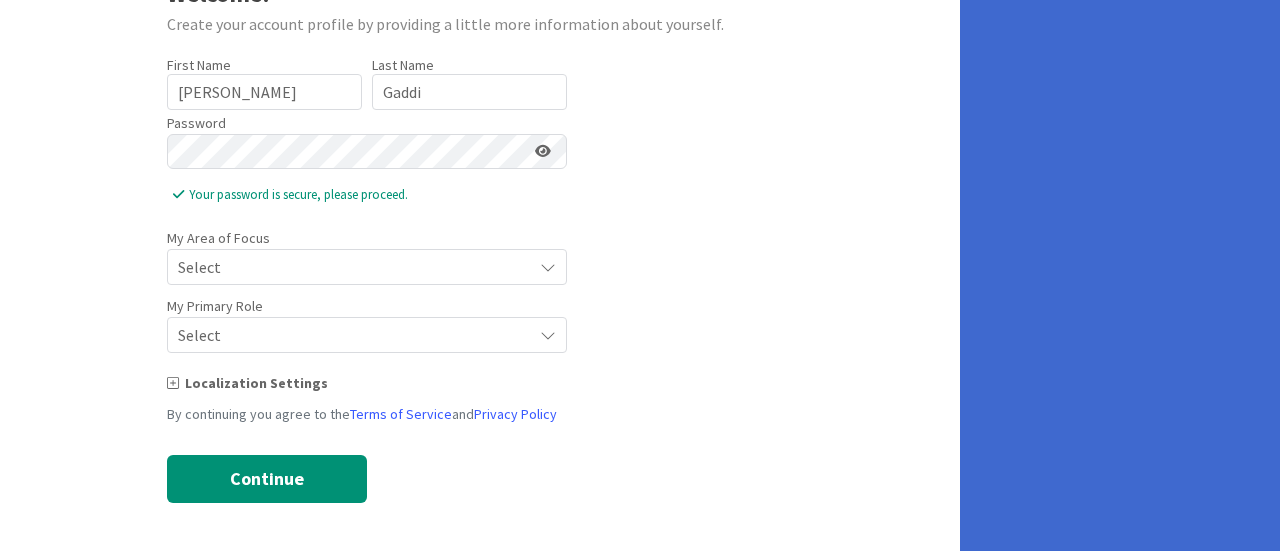 click on "Select" at bounding box center (350, 267) 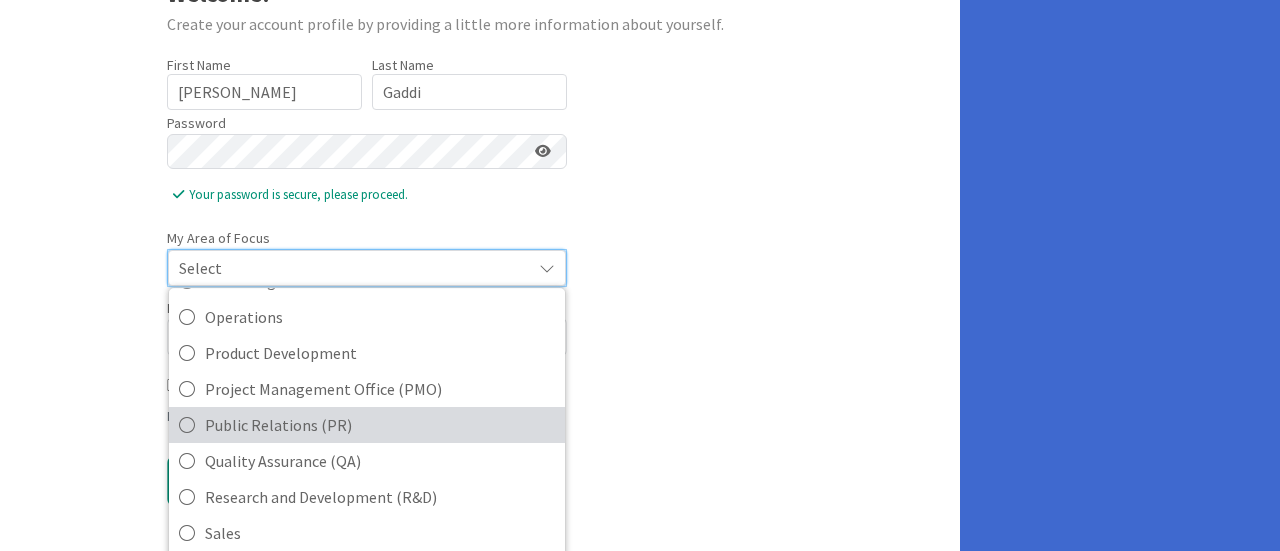 scroll, scrollTop: 445, scrollLeft: 0, axis: vertical 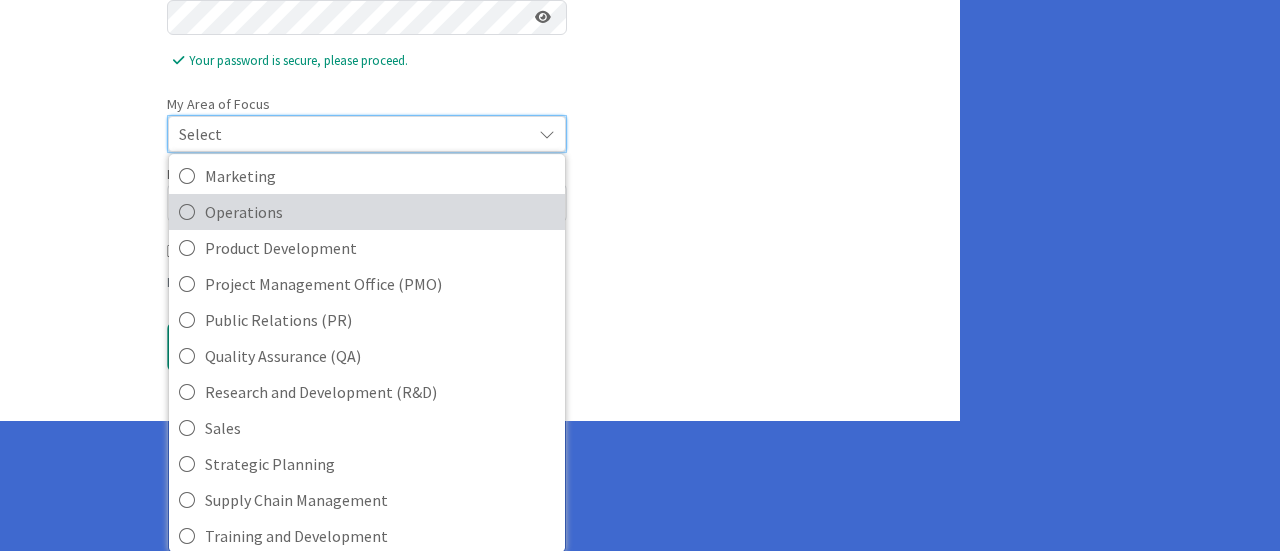 click at bounding box center [187, 212] 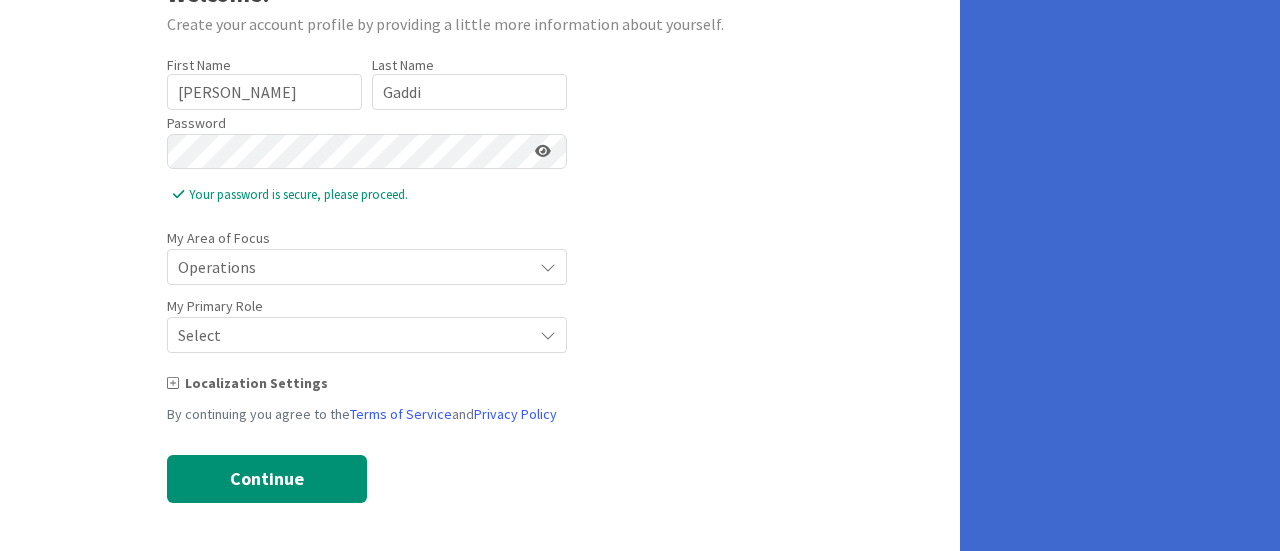 click at bounding box center [548, 267] 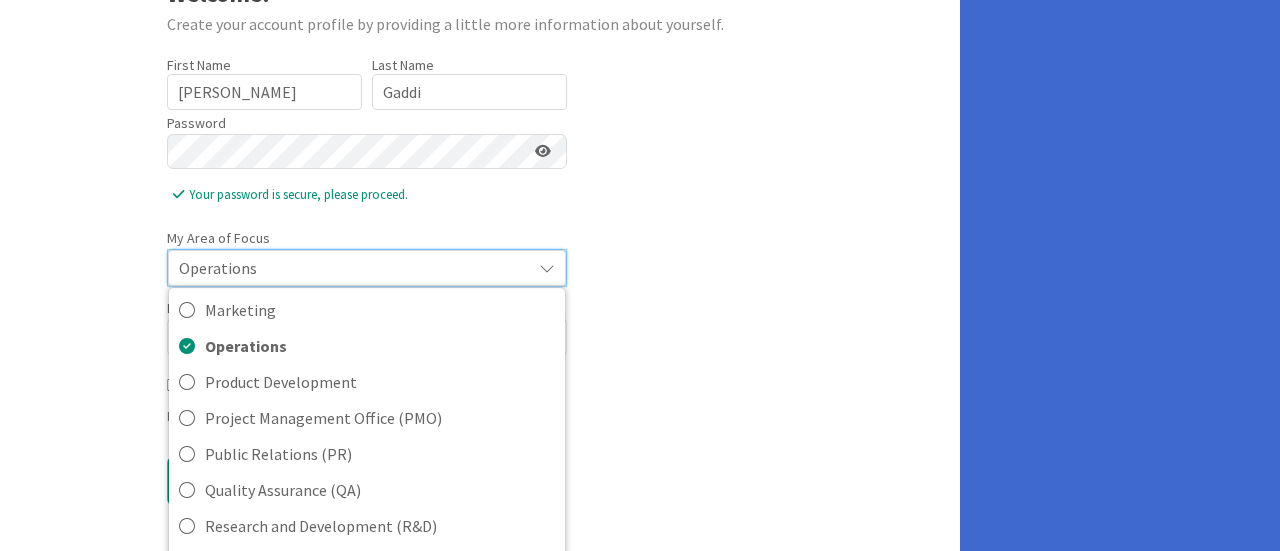 click at bounding box center [547, 268] 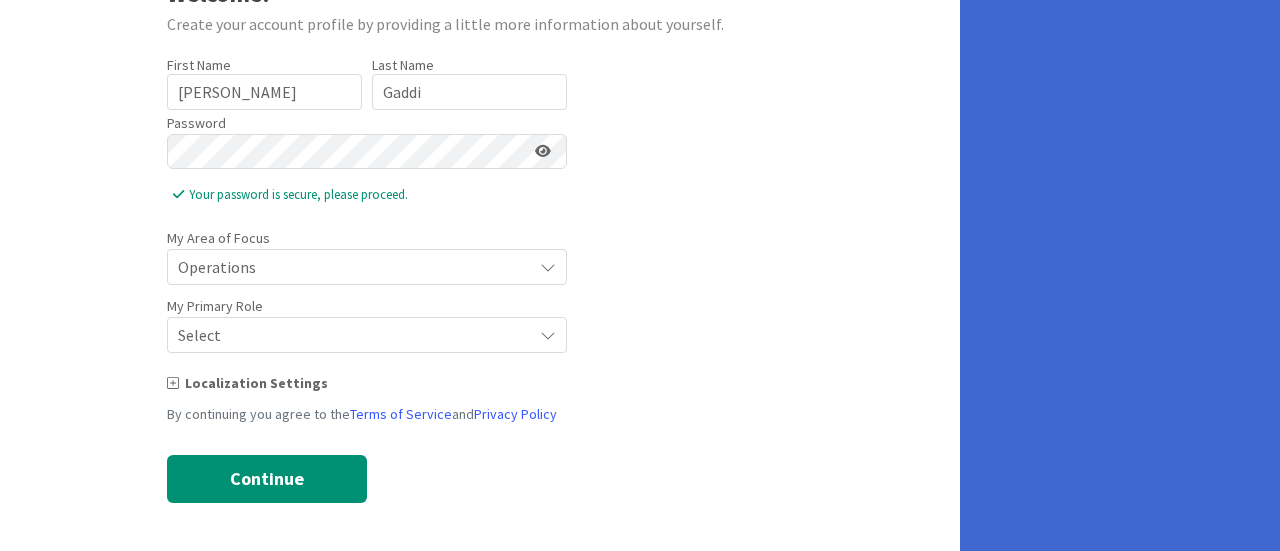 click at bounding box center (548, 267) 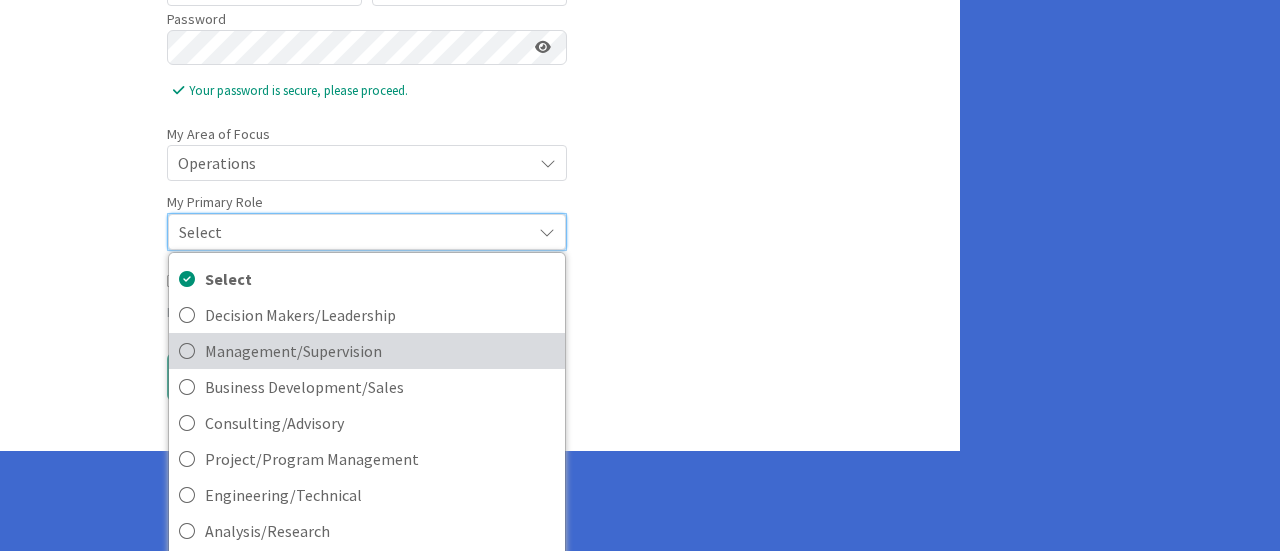scroll, scrollTop: 360, scrollLeft: 0, axis: vertical 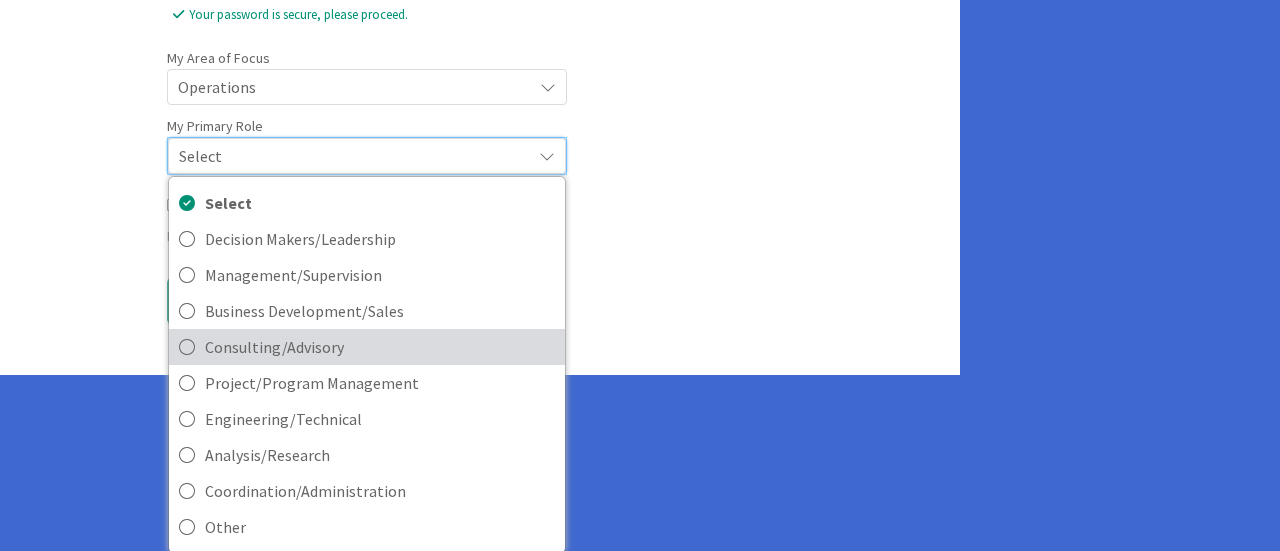 click on "Consulting/Advisory" at bounding box center [380, 347] 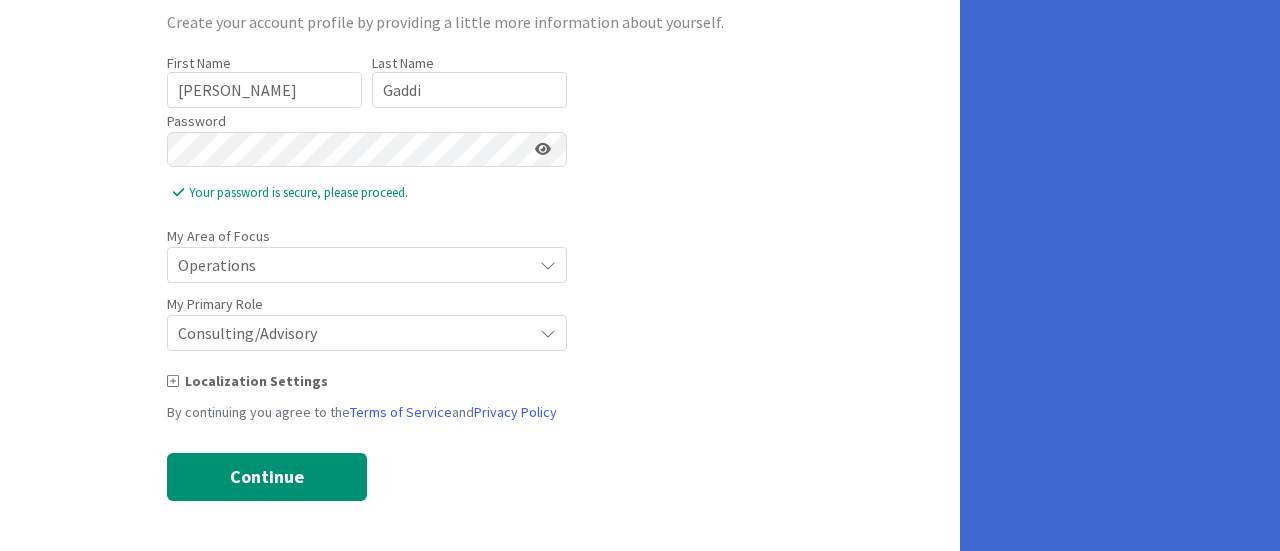 scroll, scrollTop: 180, scrollLeft: 0, axis: vertical 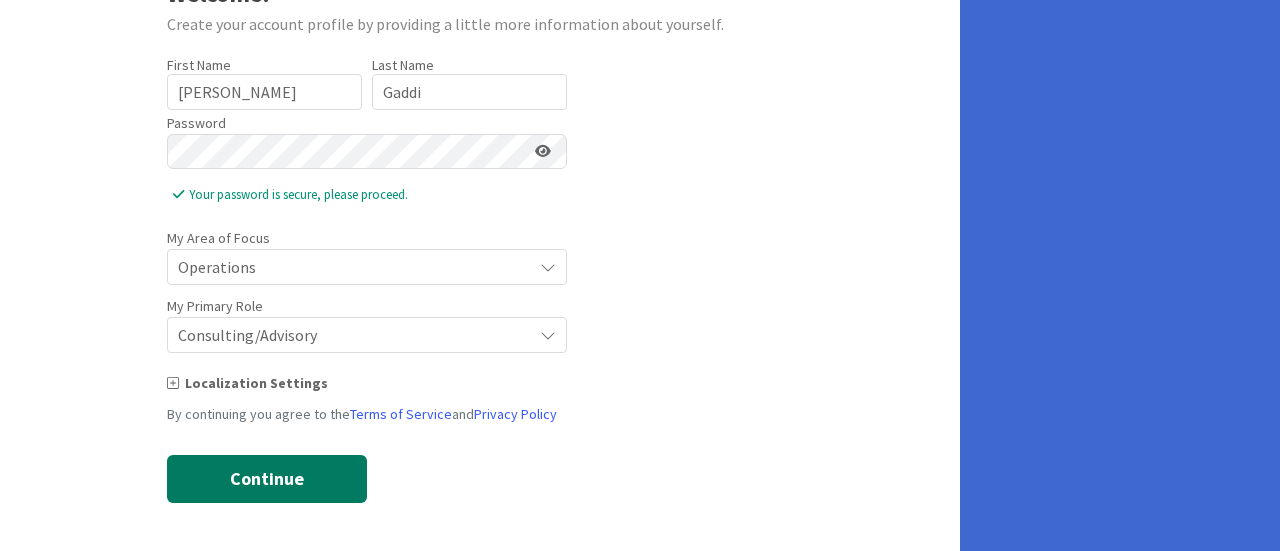 click on "Continue" at bounding box center (267, 479) 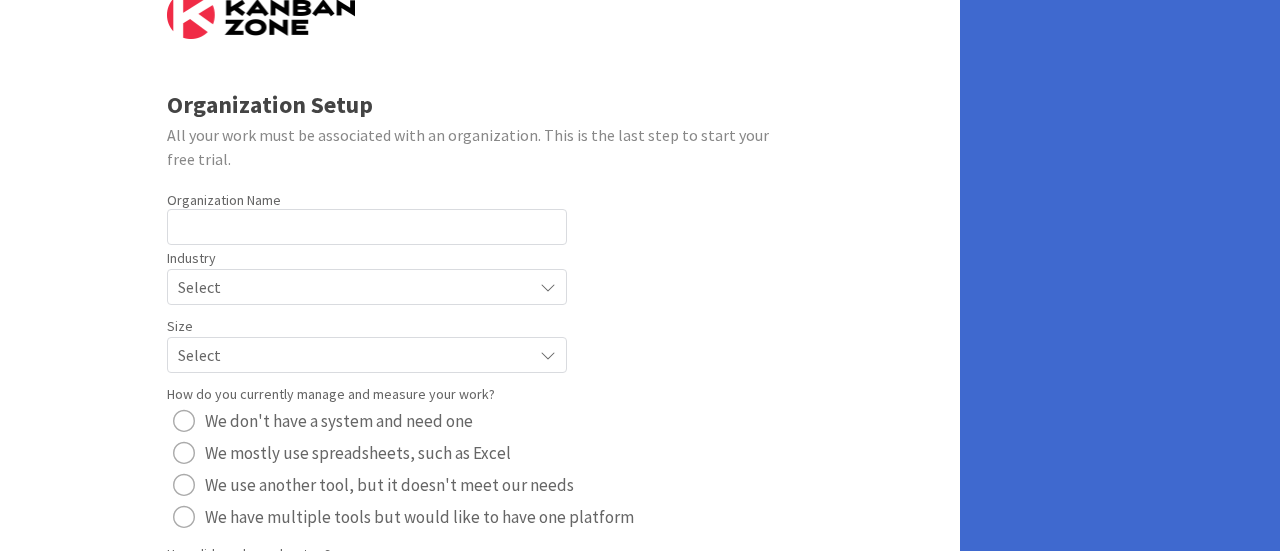 scroll, scrollTop: 100, scrollLeft: 0, axis: vertical 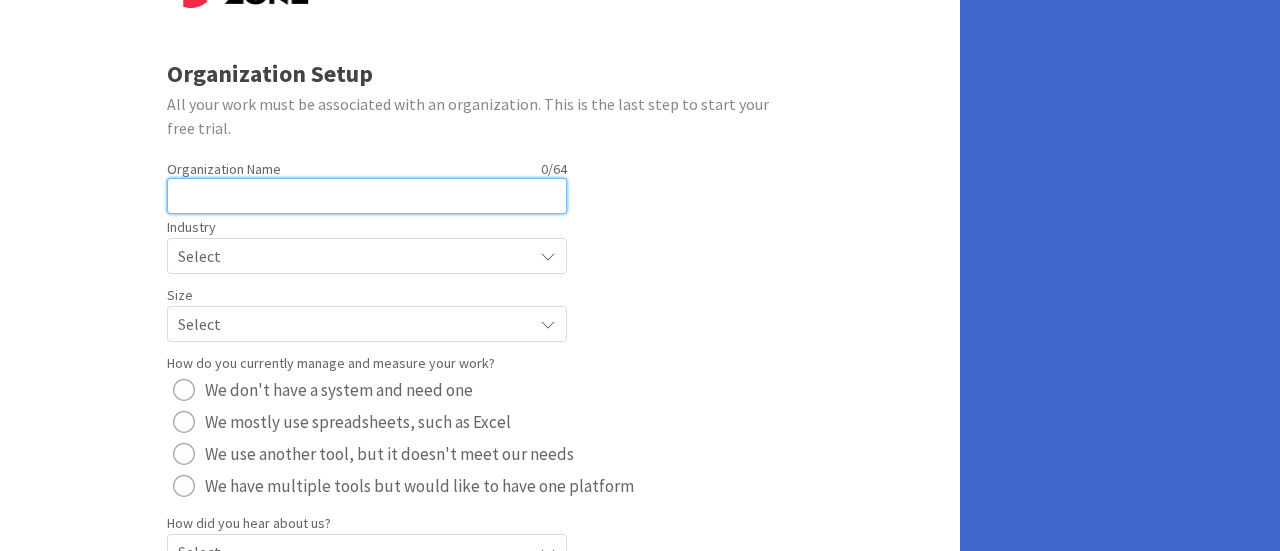click at bounding box center (367, 196) 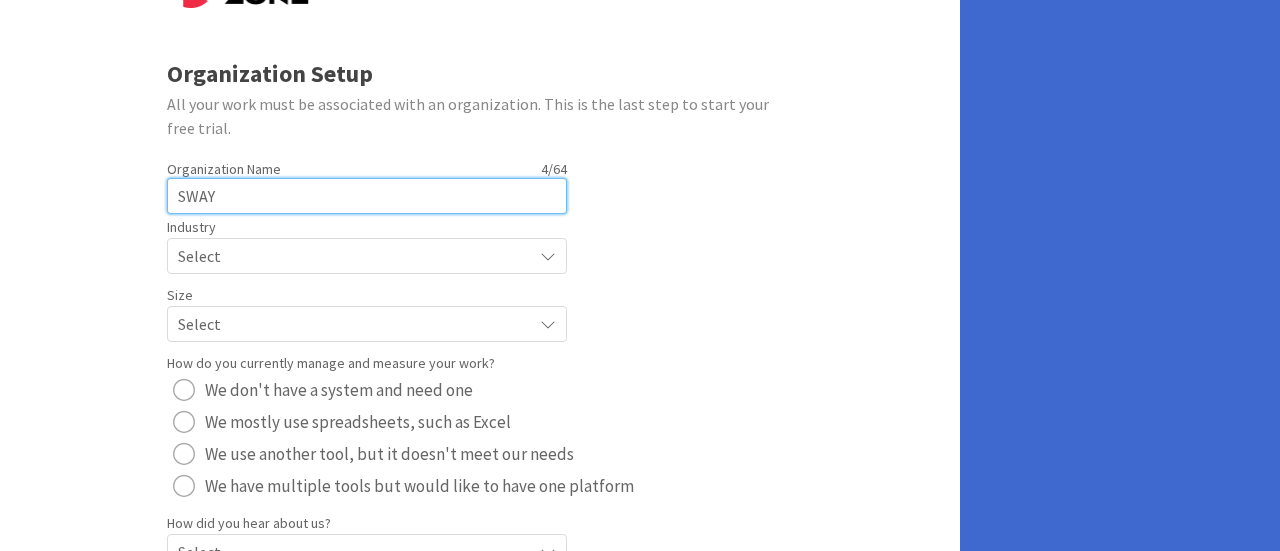 type on "SWAY" 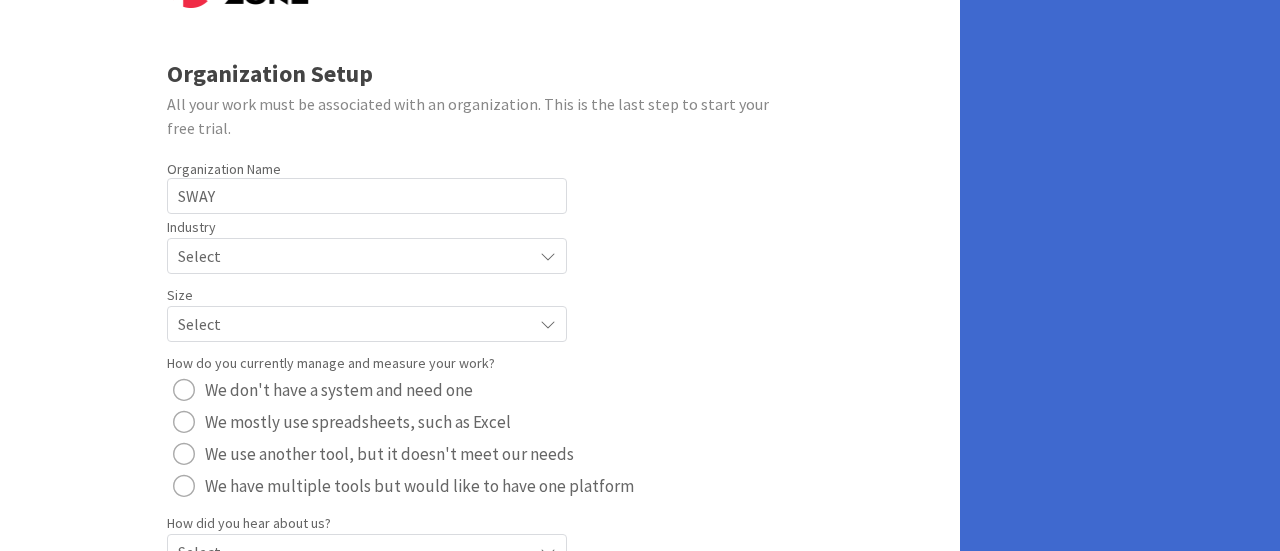 click on "Select" at bounding box center (350, 256) 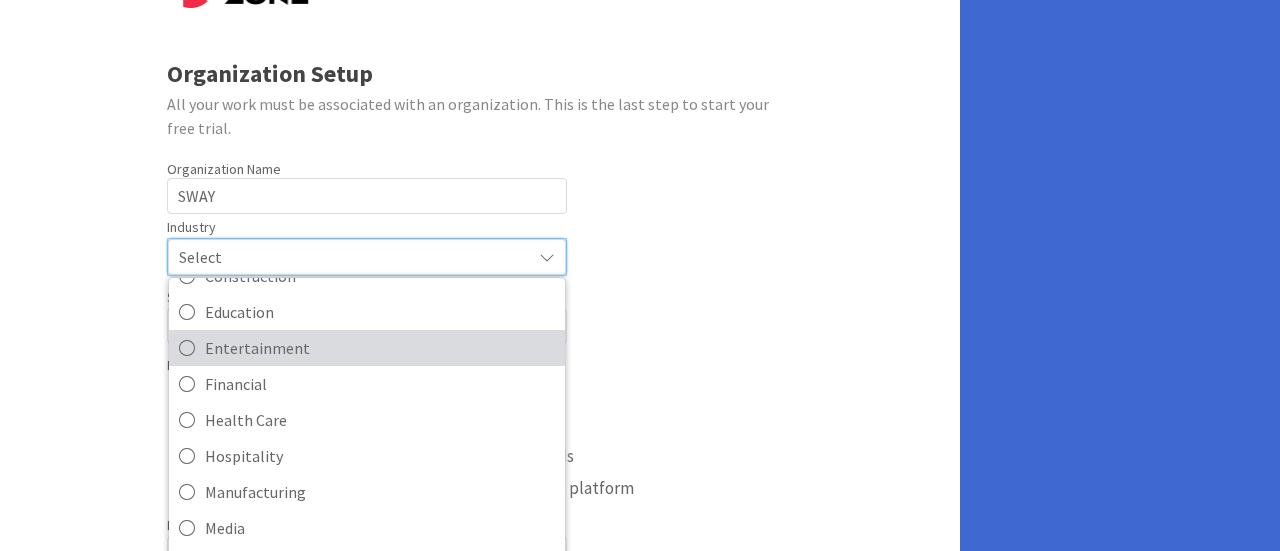 scroll, scrollTop: 193, scrollLeft: 0, axis: vertical 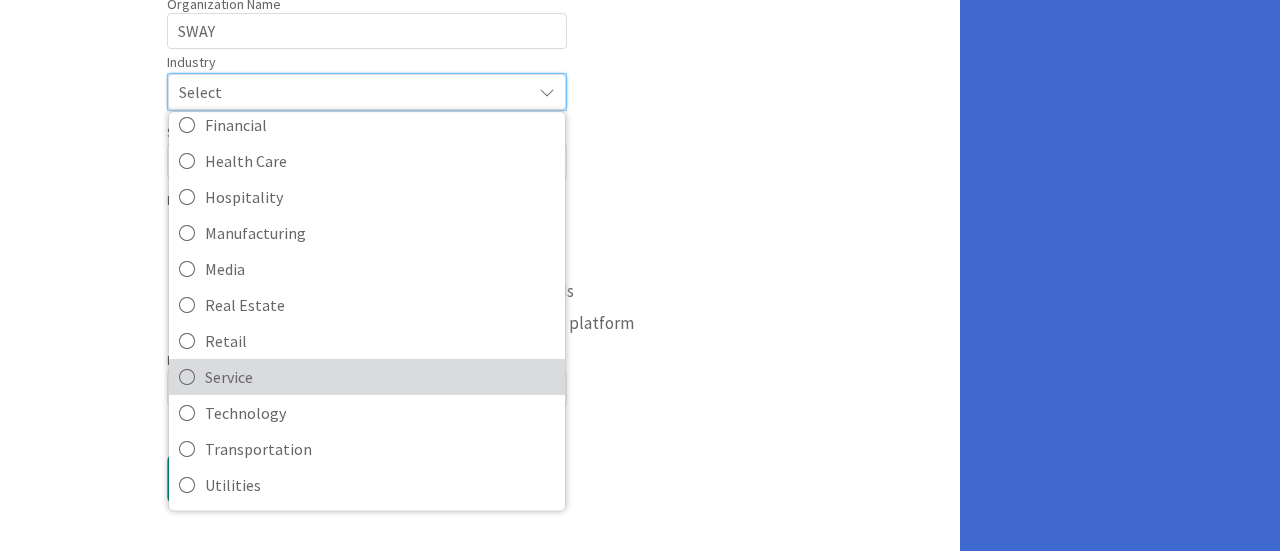 click on "Service" at bounding box center [380, 377] 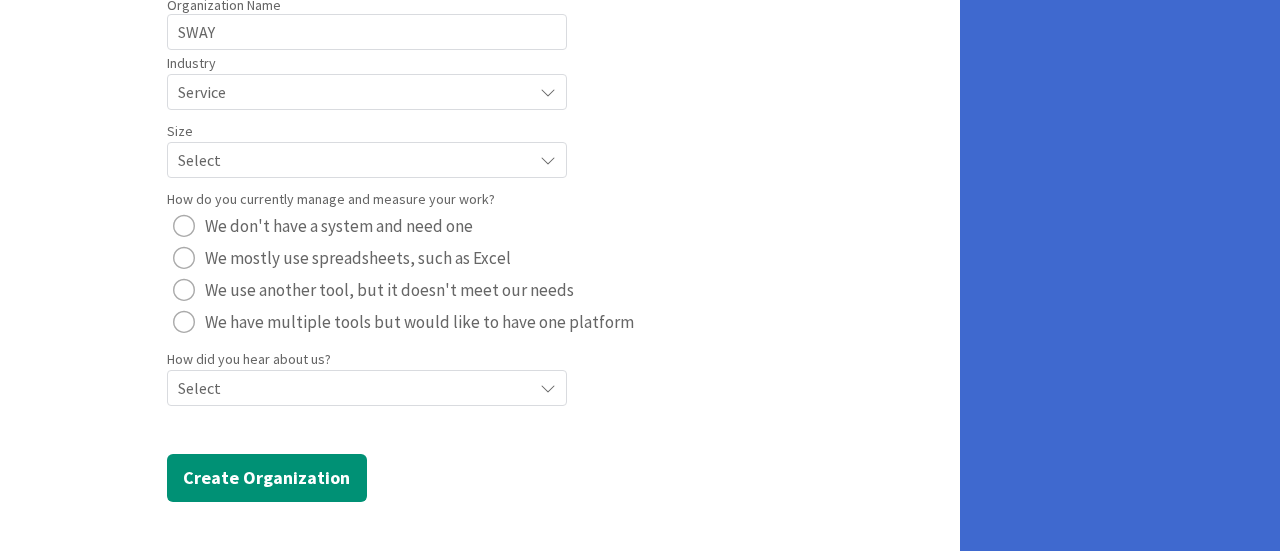 click at bounding box center (548, 92) 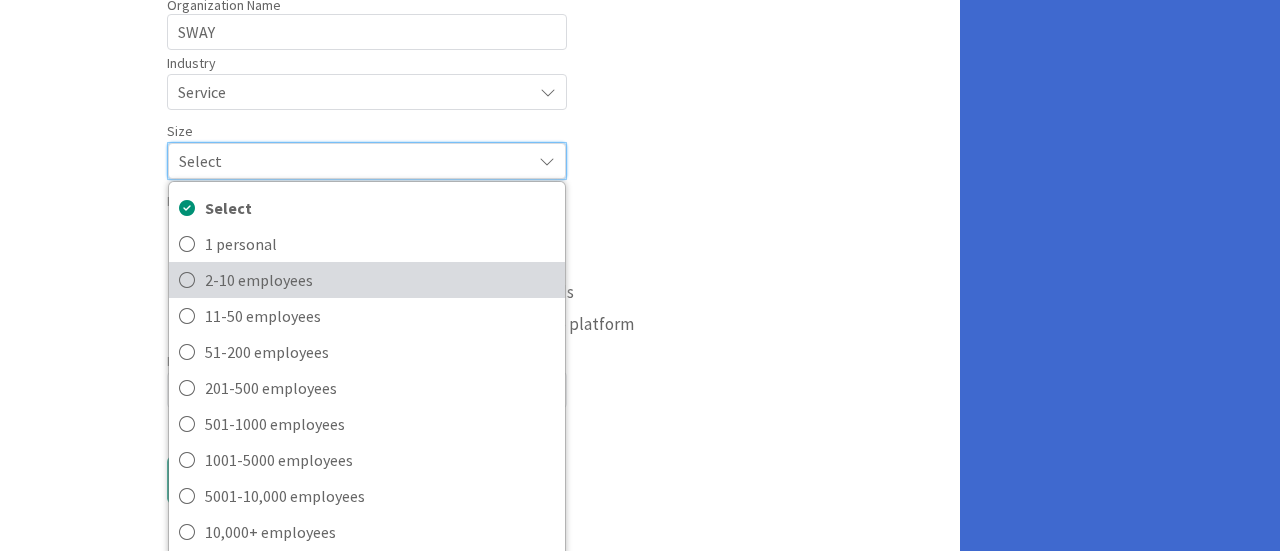 click on "2-10 employees" at bounding box center [380, 280] 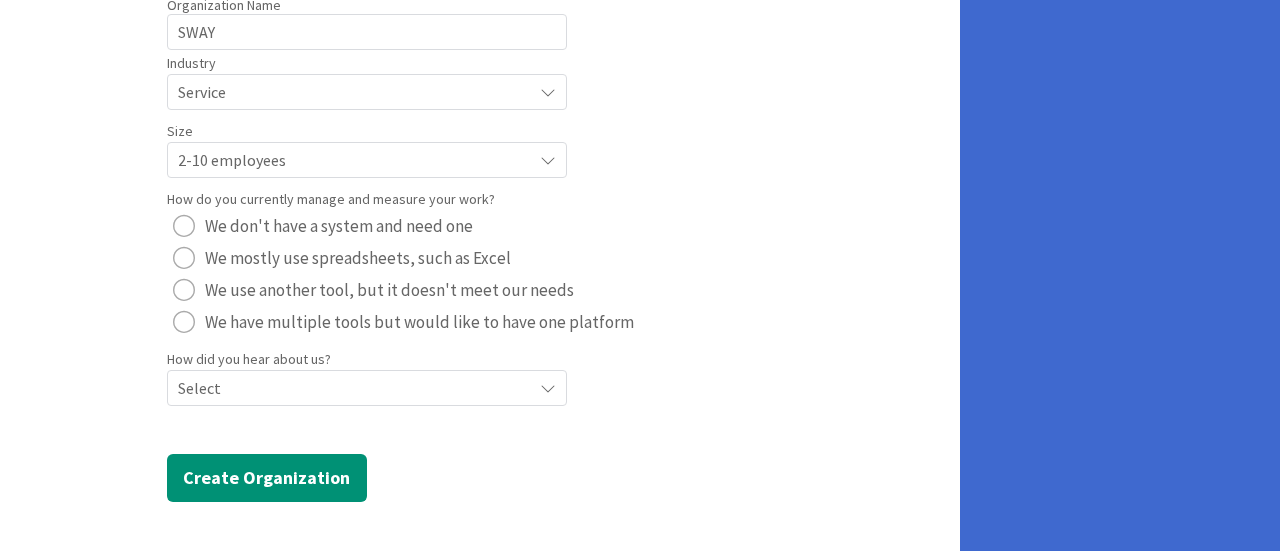 click at bounding box center [184, 290] 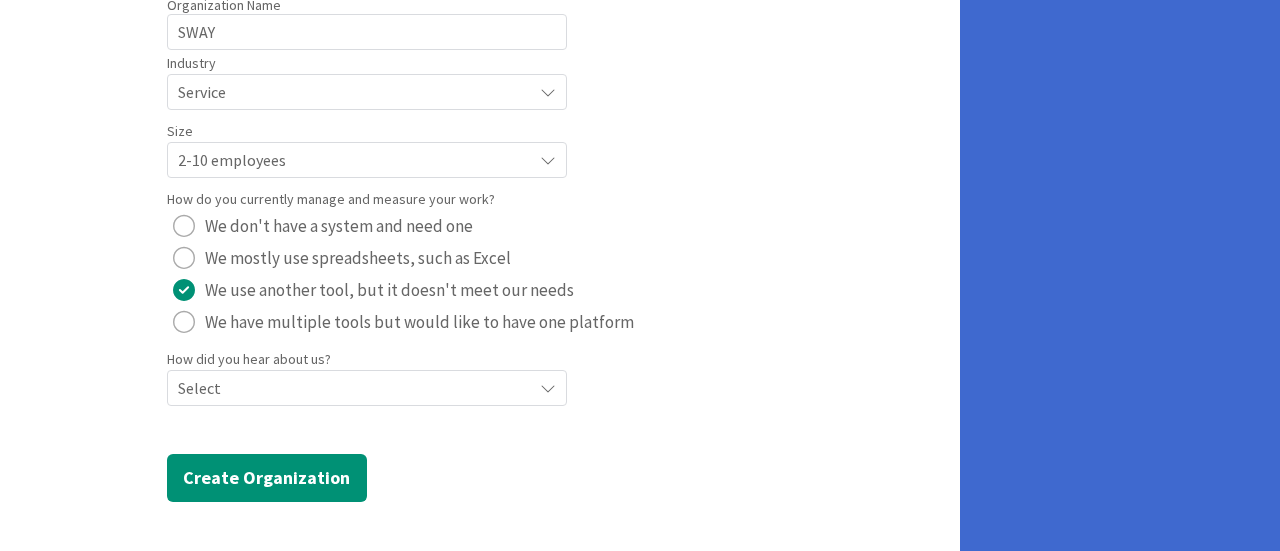 click at bounding box center [548, 92] 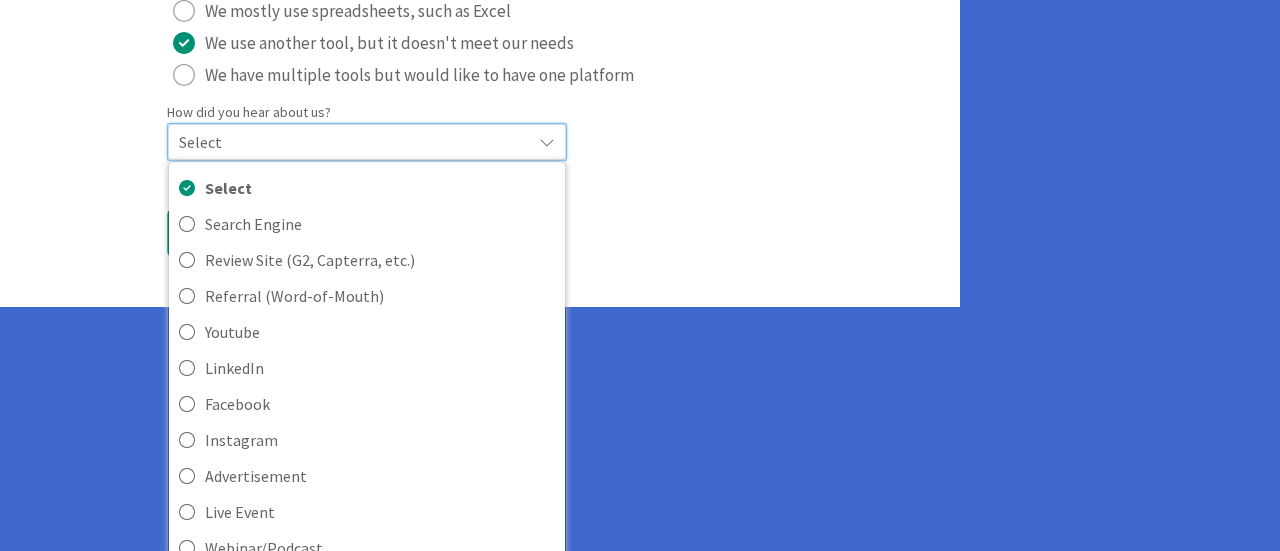scroll, scrollTop: 520, scrollLeft: 0, axis: vertical 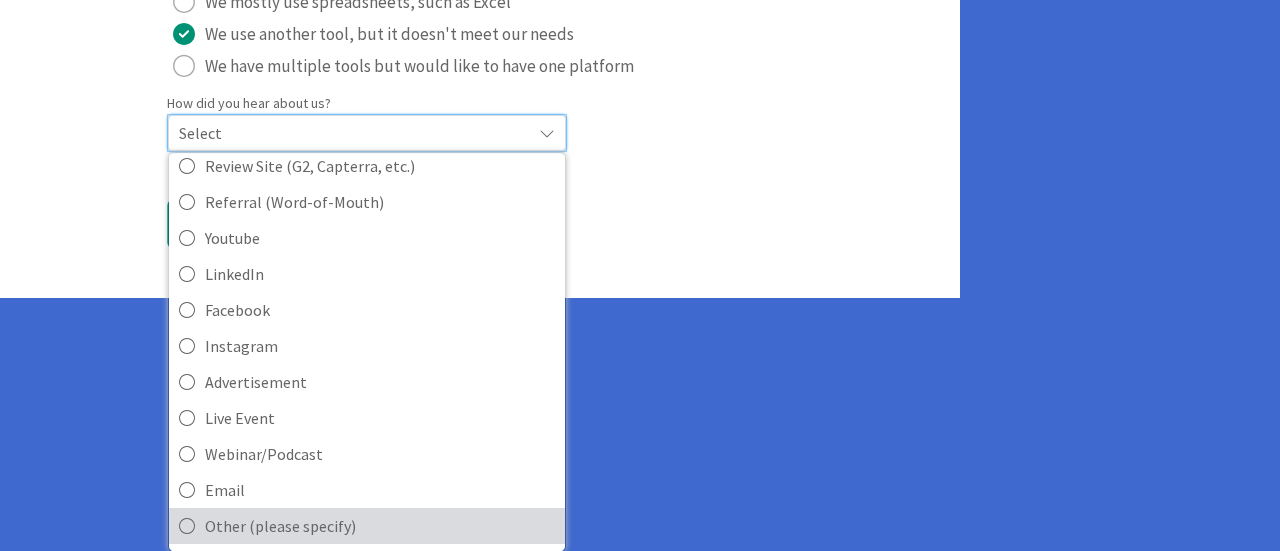 click on "Other (please specify)" at bounding box center (380, 526) 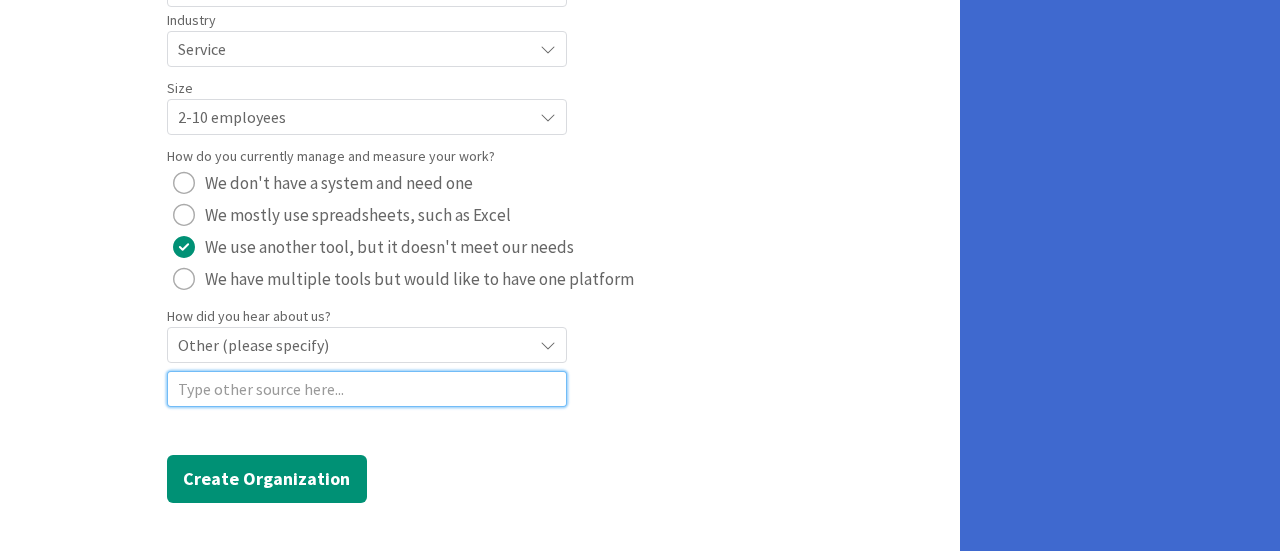 click at bounding box center (367, 389) 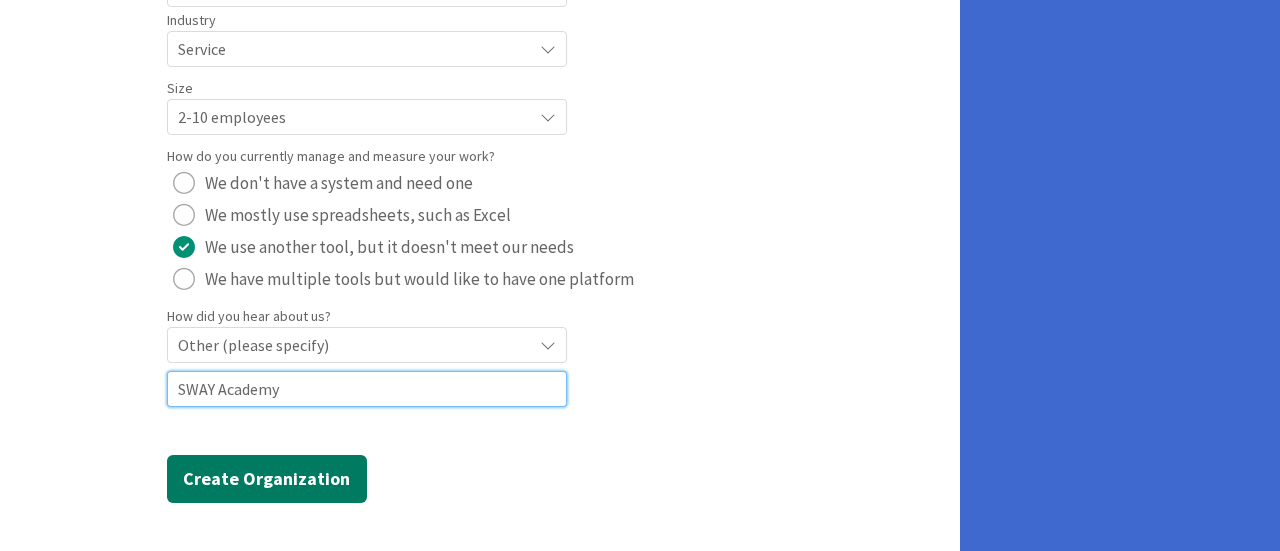 type on "SWAY Academy" 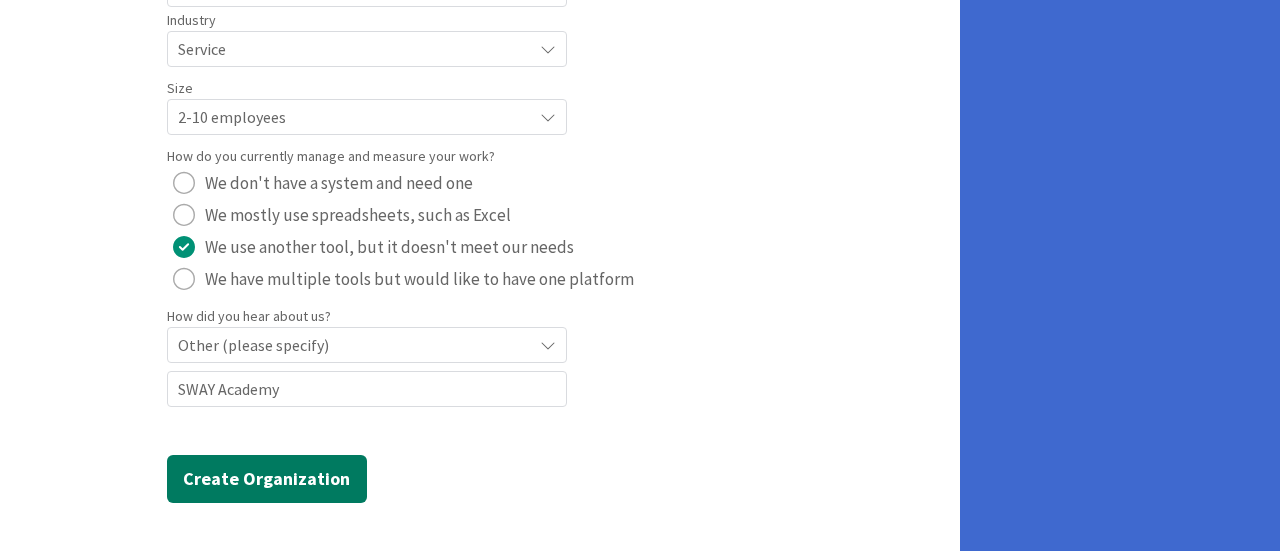 click on "Create Organization" at bounding box center (267, 479) 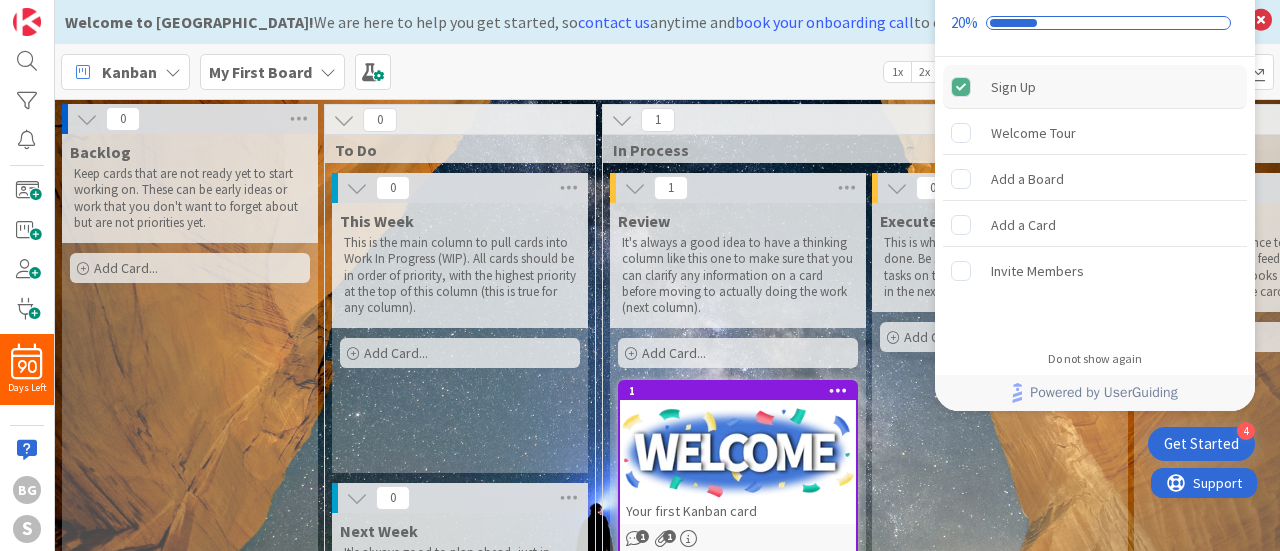 scroll, scrollTop: 0, scrollLeft: 0, axis: both 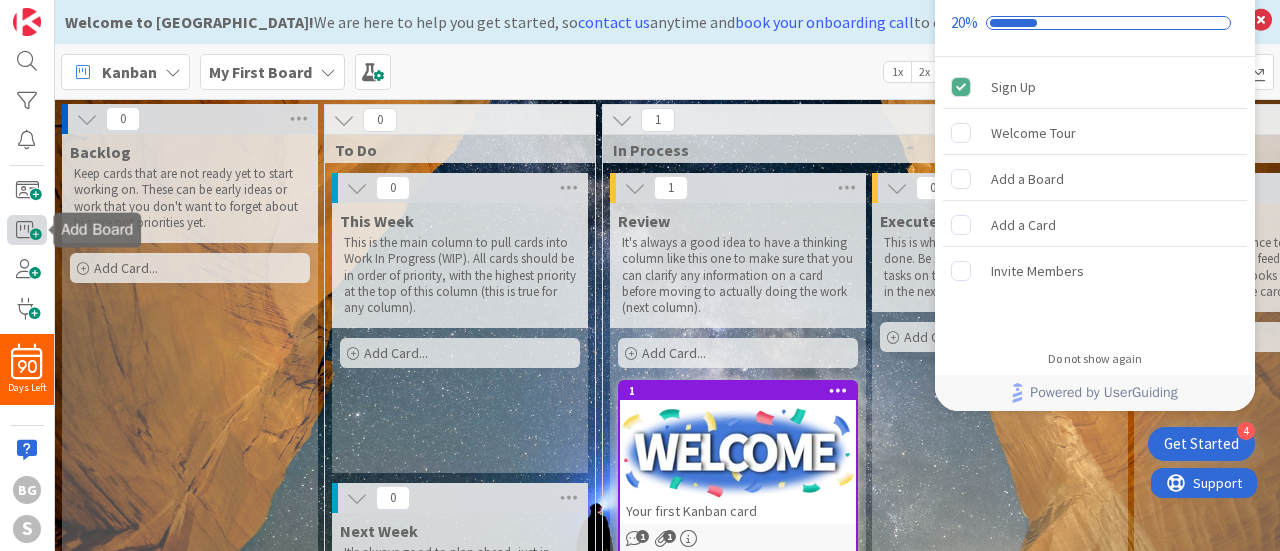click at bounding box center [27, 229] 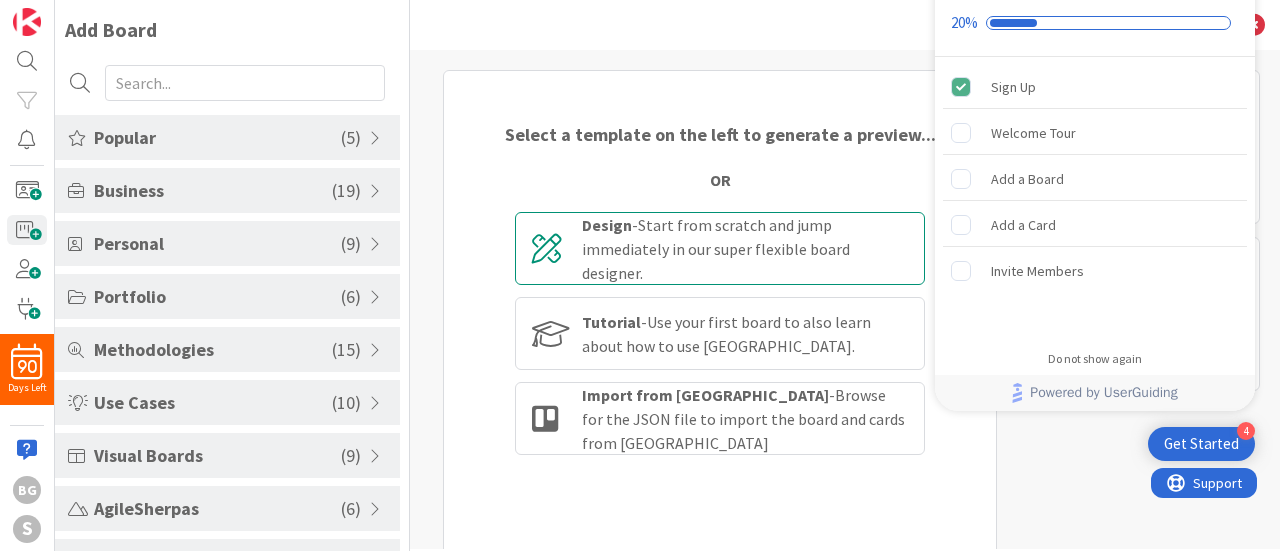 scroll, scrollTop: 0, scrollLeft: 0, axis: both 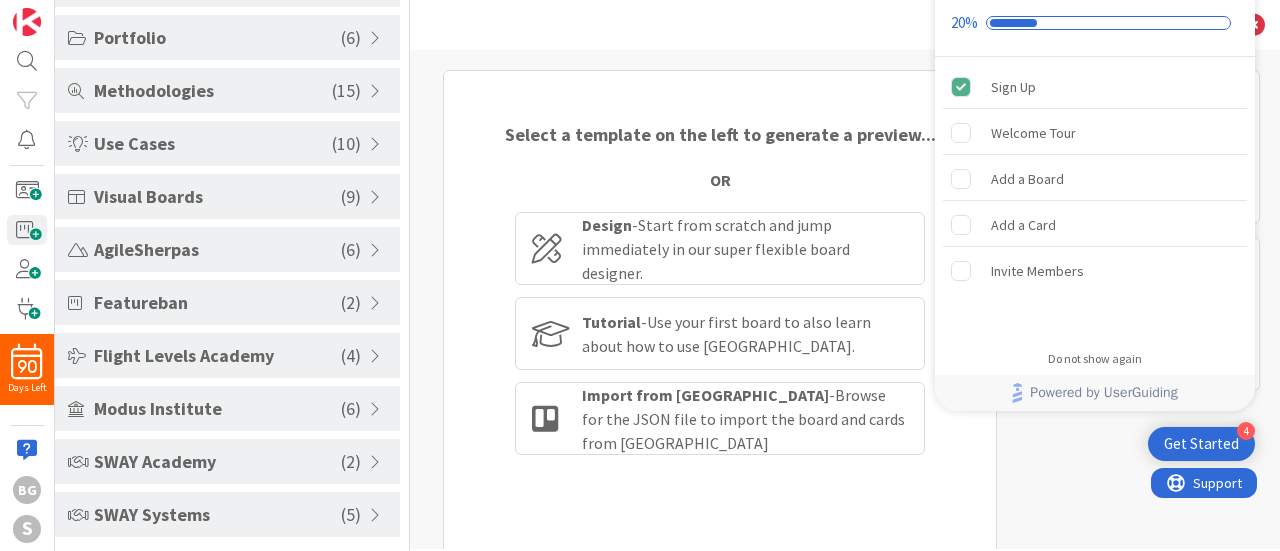 click on "SWAY Academy" at bounding box center [217, 461] 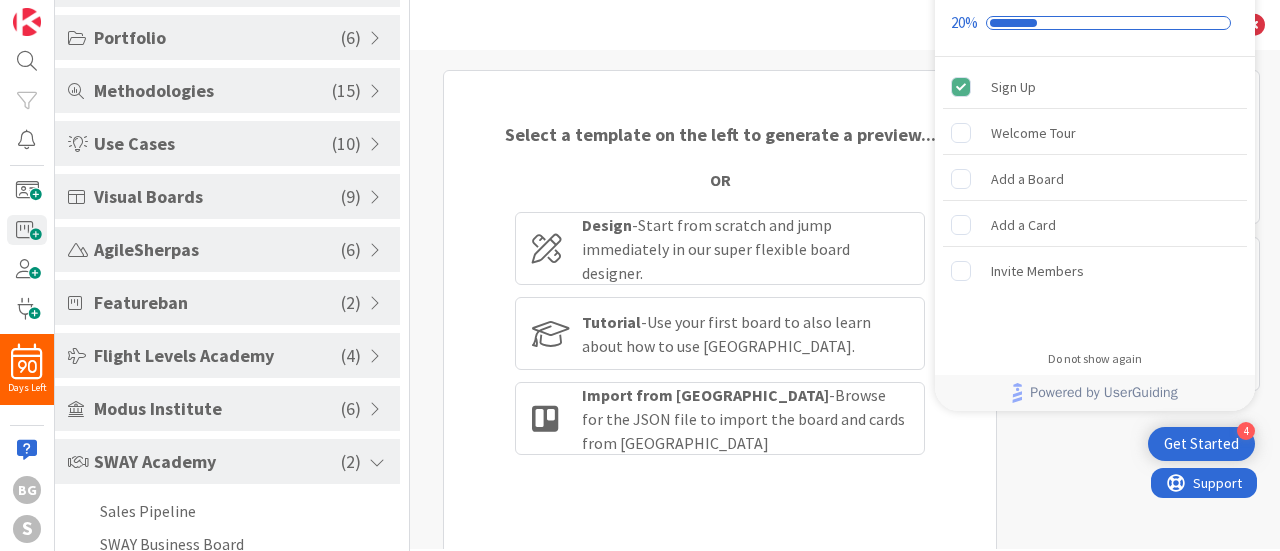 scroll, scrollTop: 335, scrollLeft: 0, axis: vertical 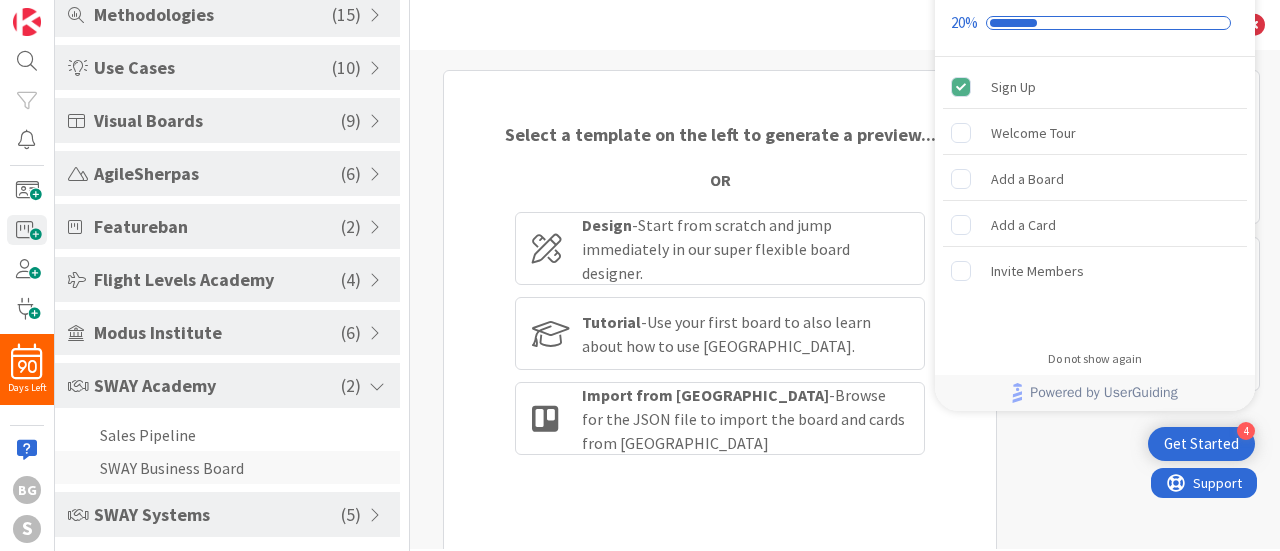 click on "SWAY Business Board" at bounding box center [227, 467] 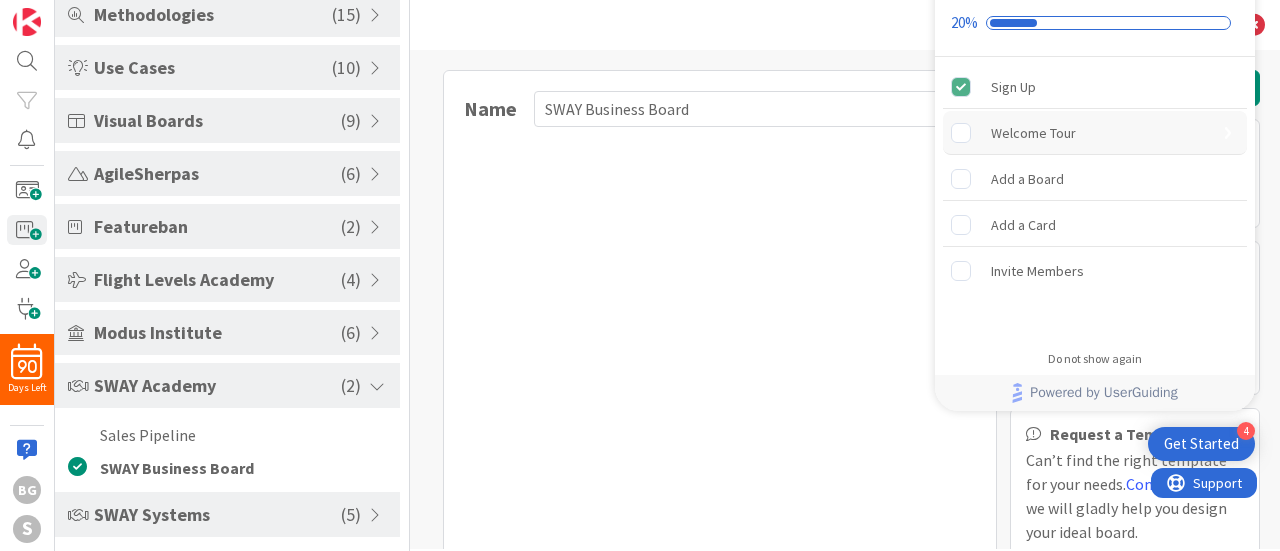 click on "Welcome Tour" at bounding box center [1033, 133] 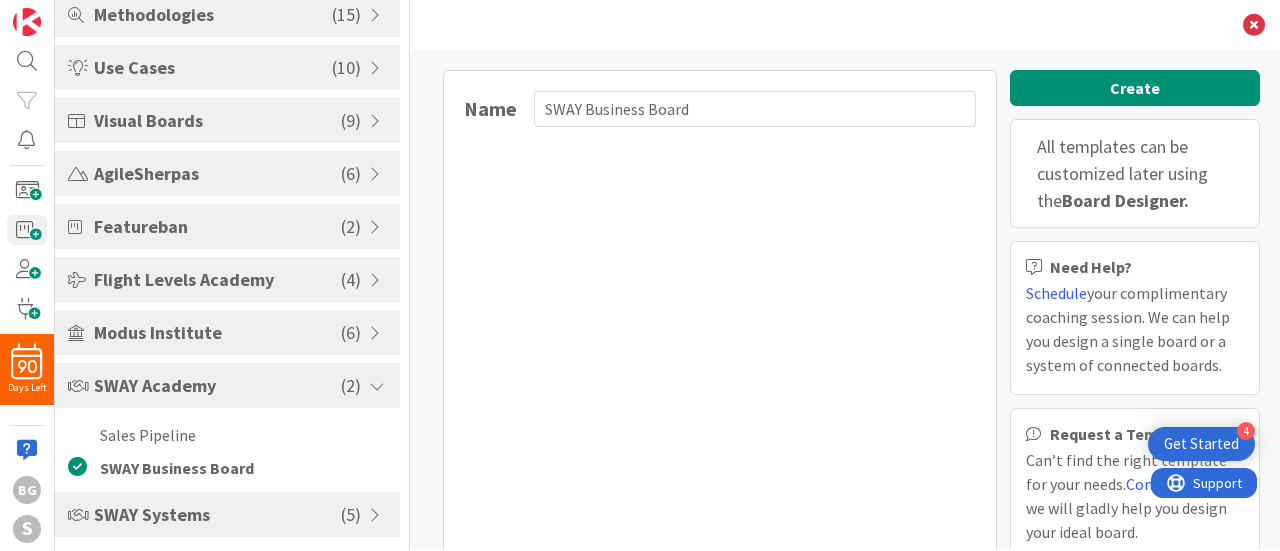 scroll, scrollTop: 0, scrollLeft: 0, axis: both 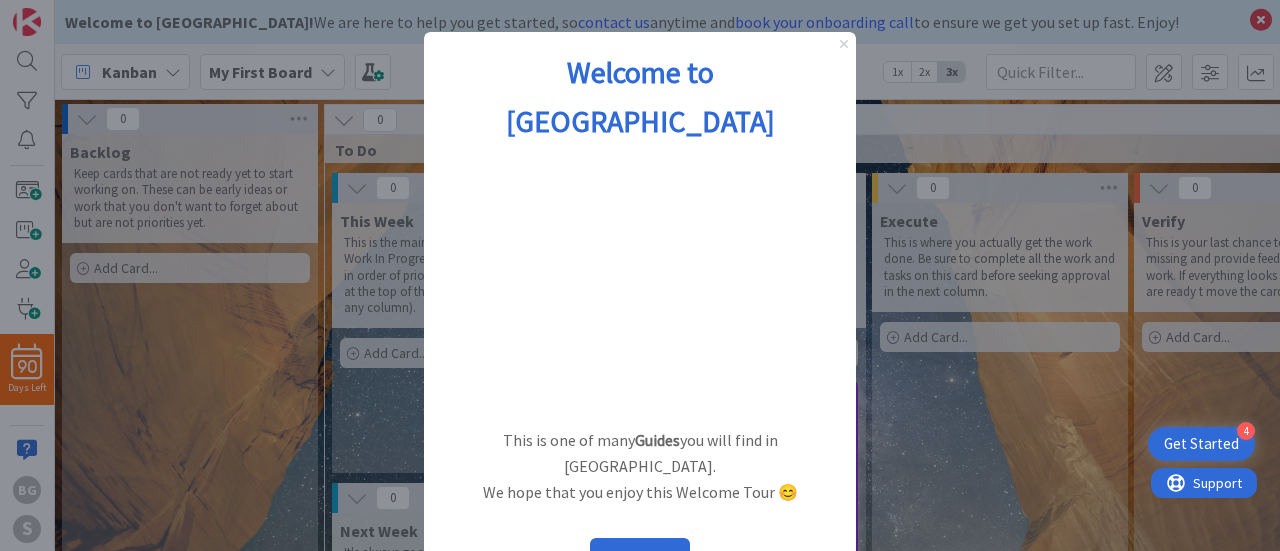 click 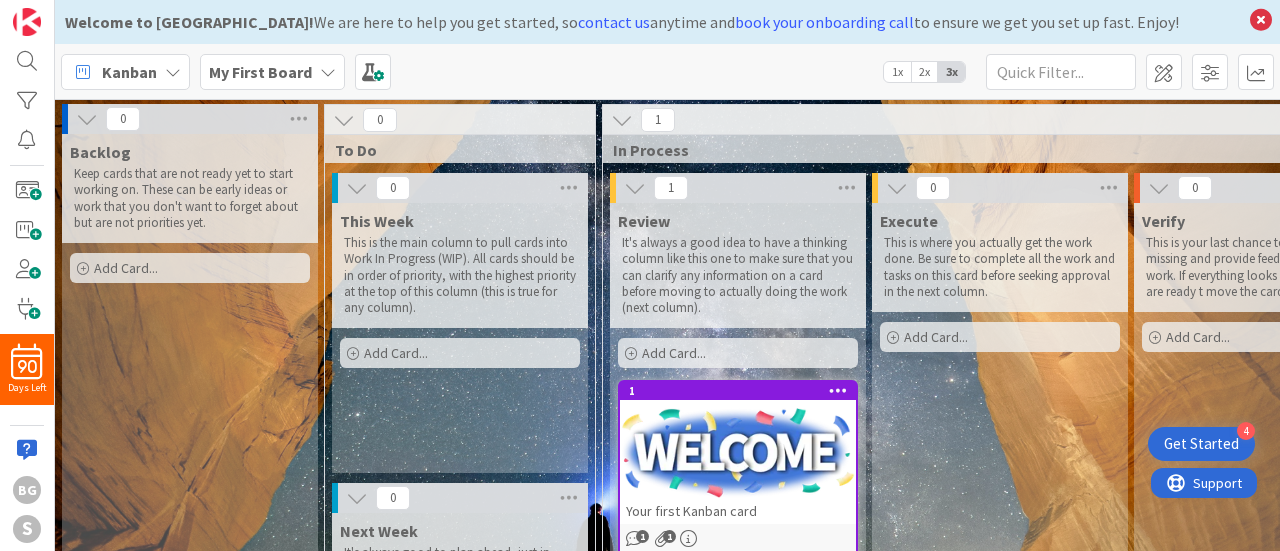scroll, scrollTop: 0, scrollLeft: 0, axis: both 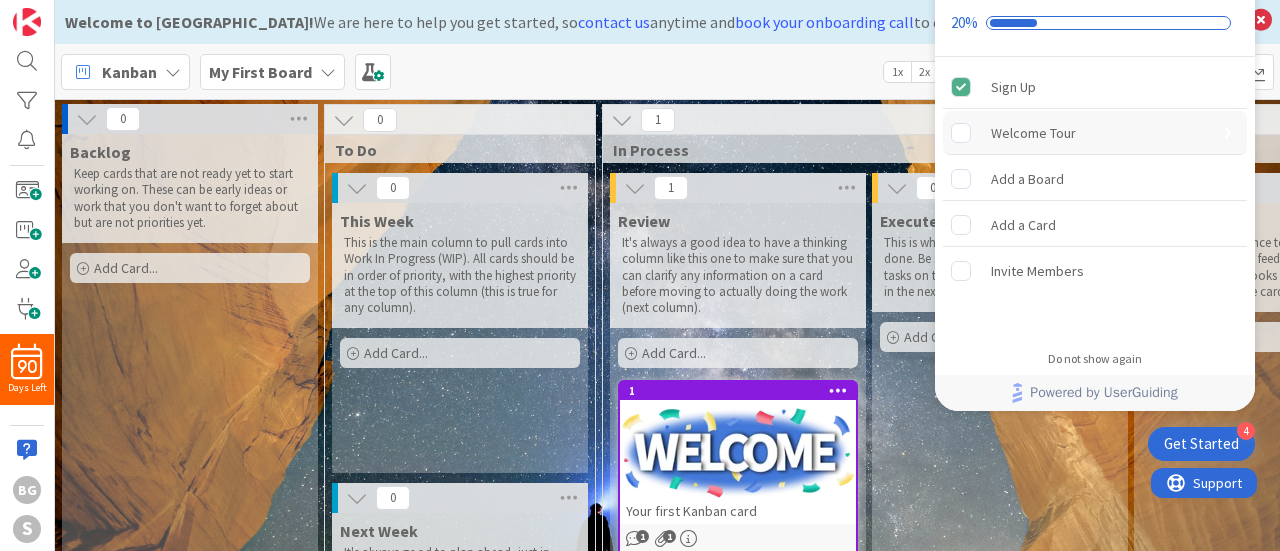 click on "Welcome Tour" at bounding box center [1033, 133] 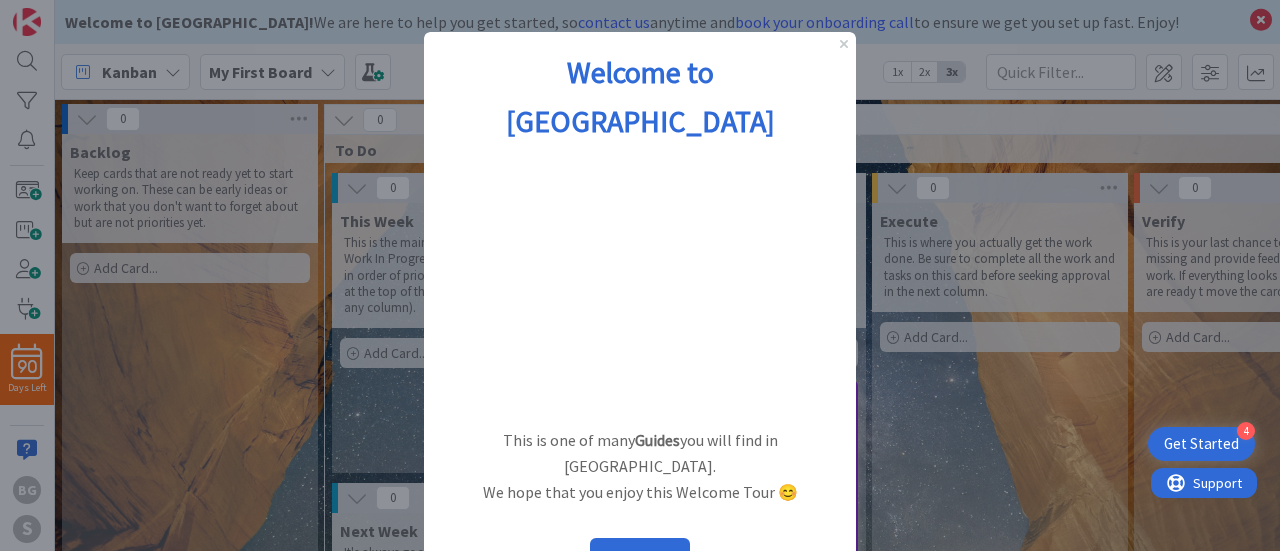 scroll, scrollTop: 0, scrollLeft: 0, axis: both 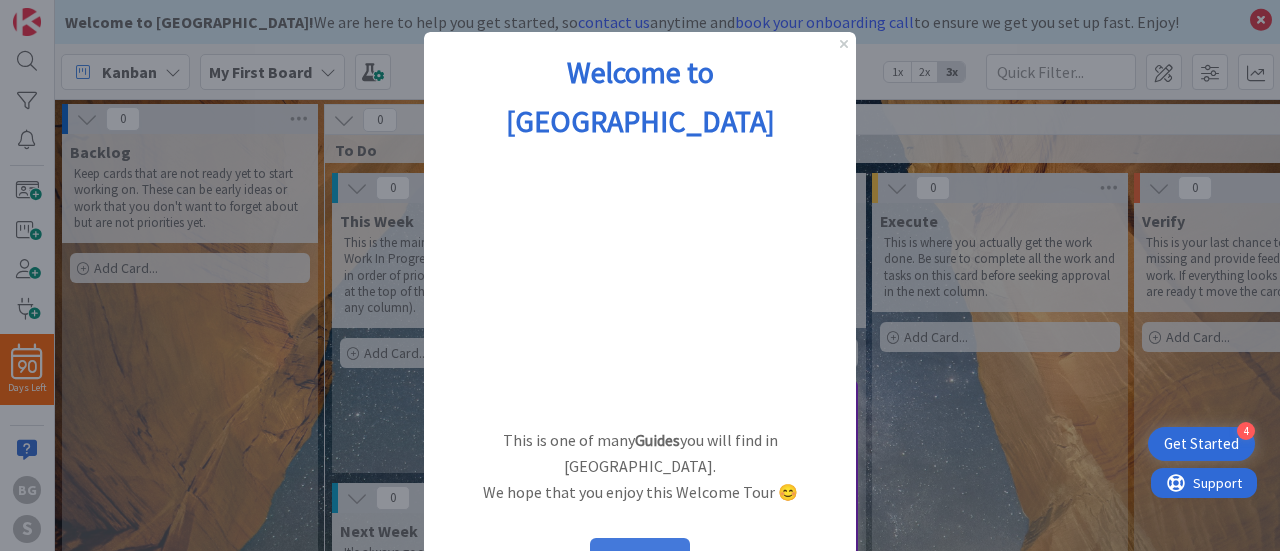 click on "START" at bounding box center (640, 557) 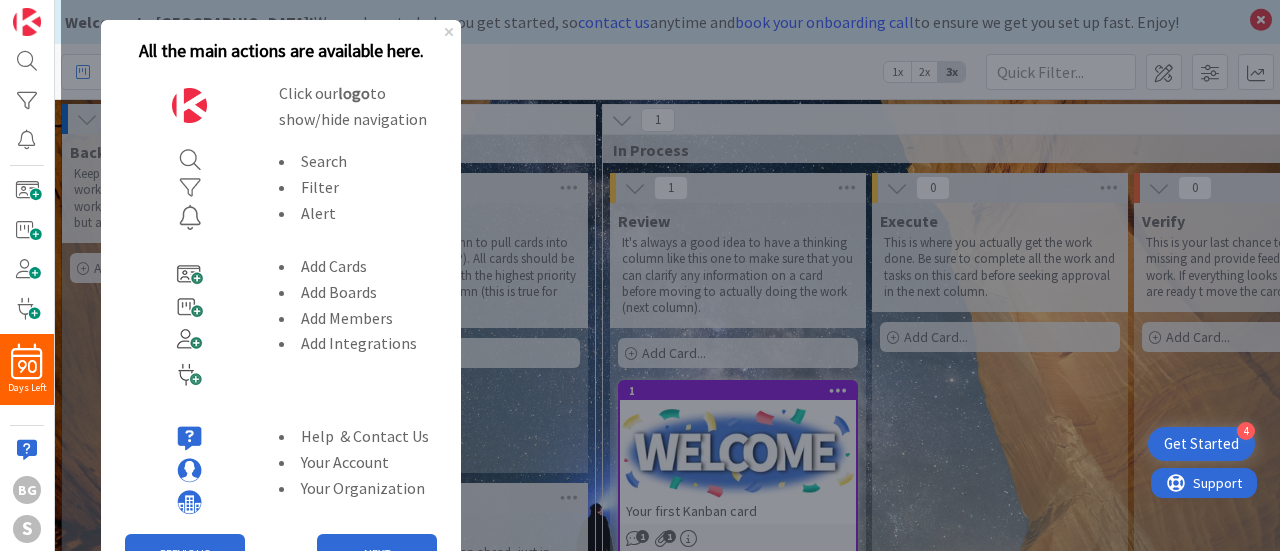 scroll, scrollTop: 0, scrollLeft: 0, axis: both 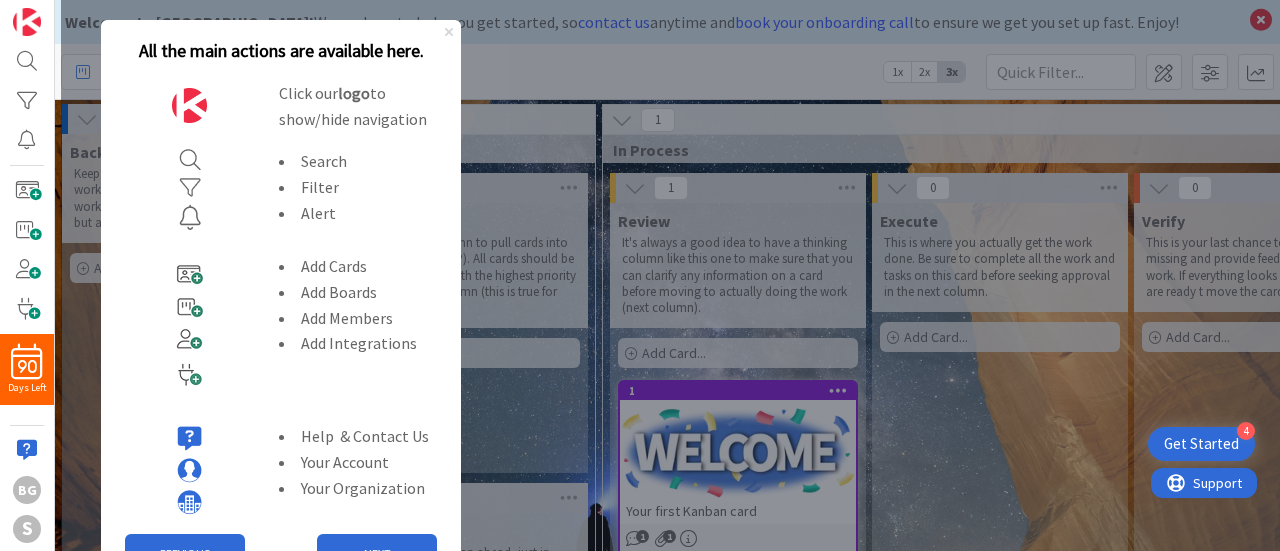 click 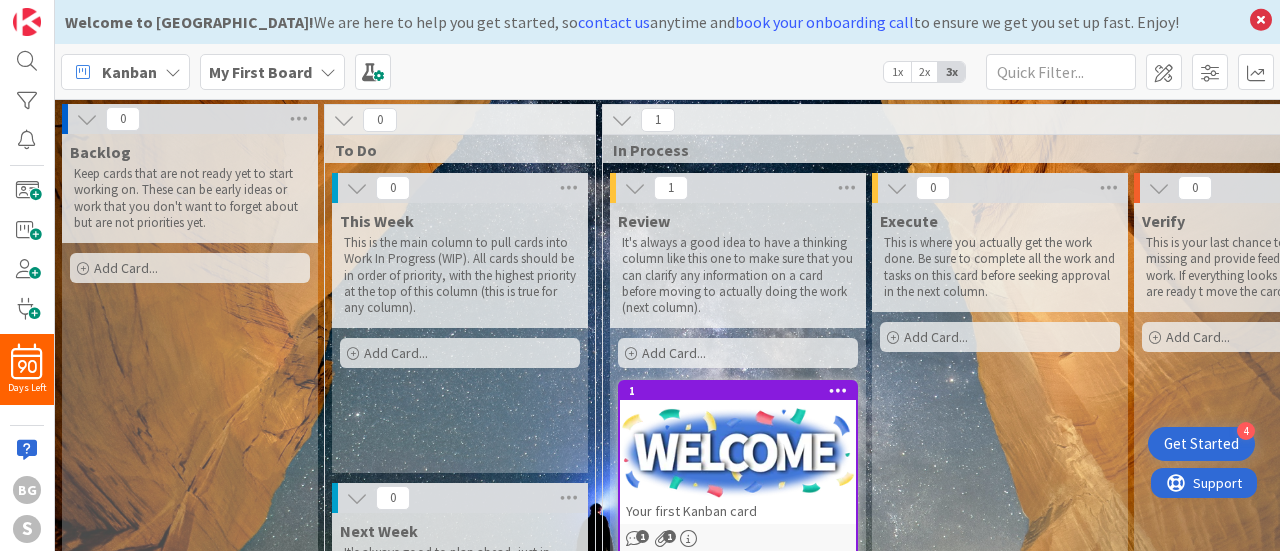 scroll, scrollTop: 0, scrollLeft: 0, axis: both 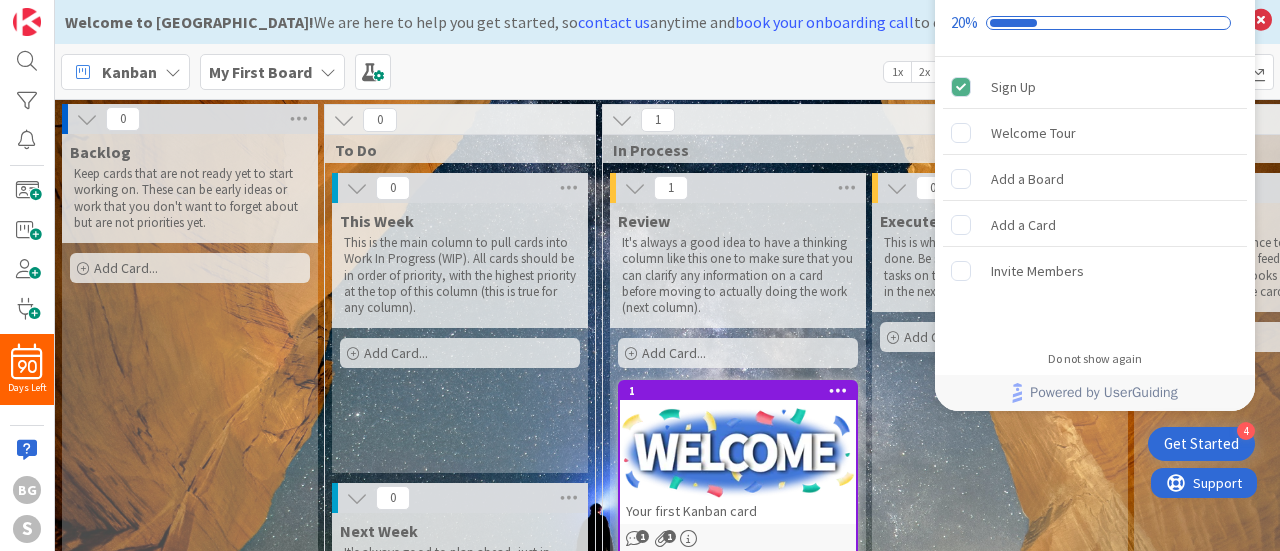 click on "Kanban My First Board 1x 2x 3x" at bounding box center (667, 71) 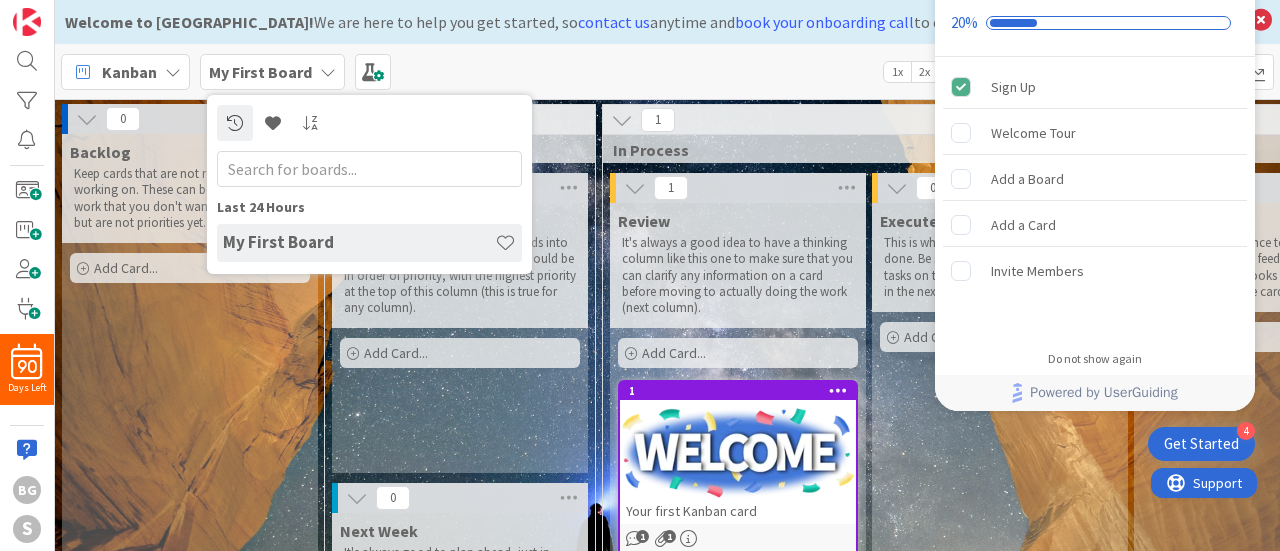scroll, scrollTop: 0, scrollLeft: 0, axis: both 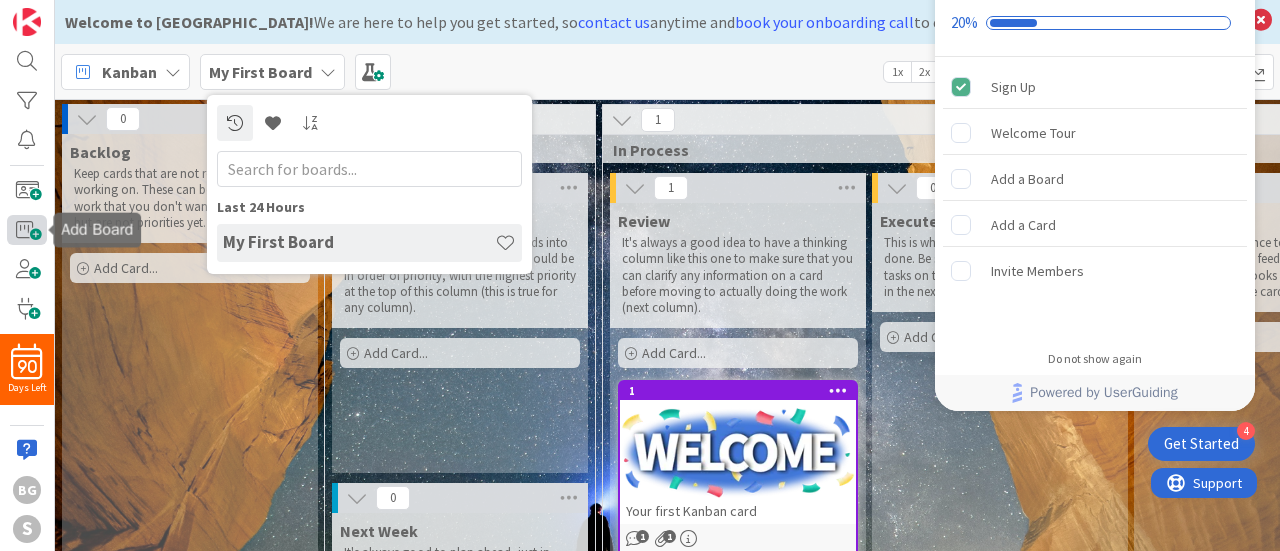 click at bounding box center [27, 229] 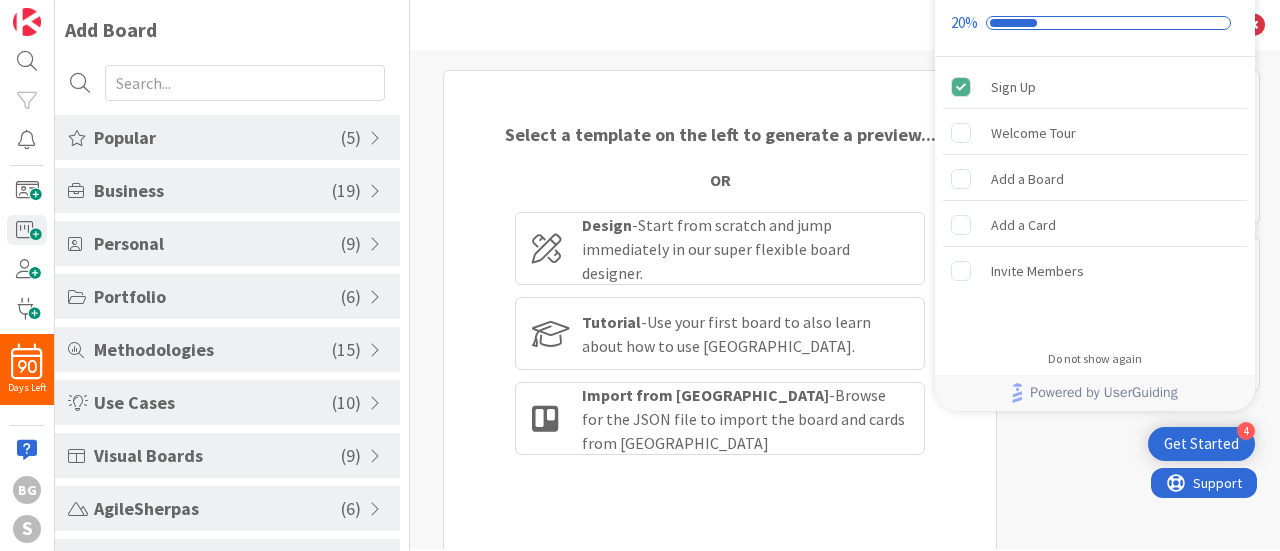 scroll, scrollTop: 0, scrollLeft: 0, axis: both 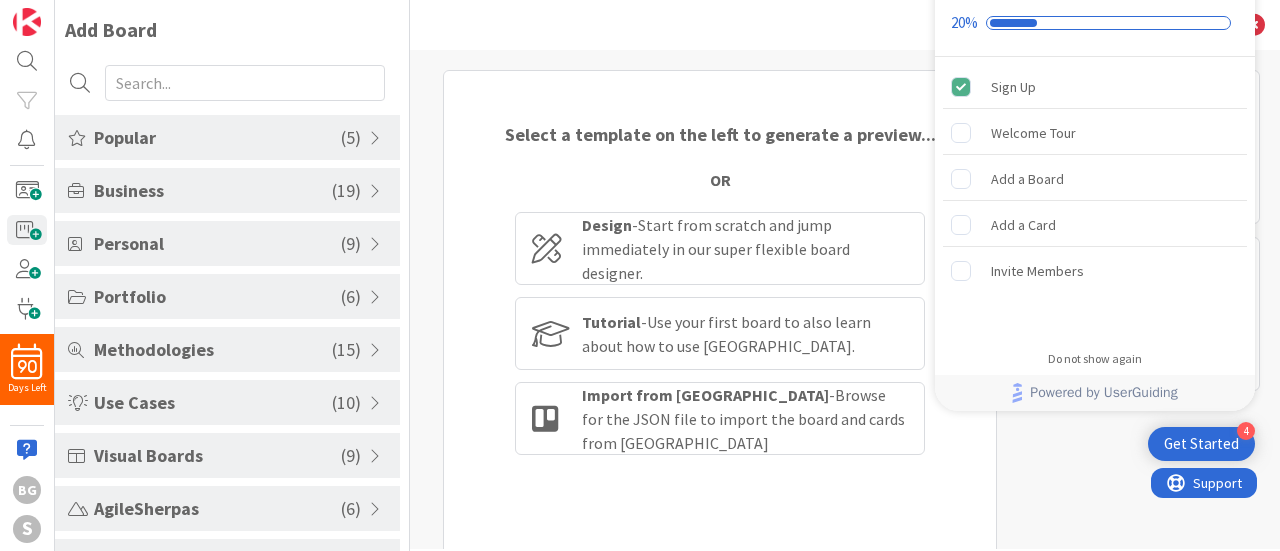 click at bounding box center (378, 138) 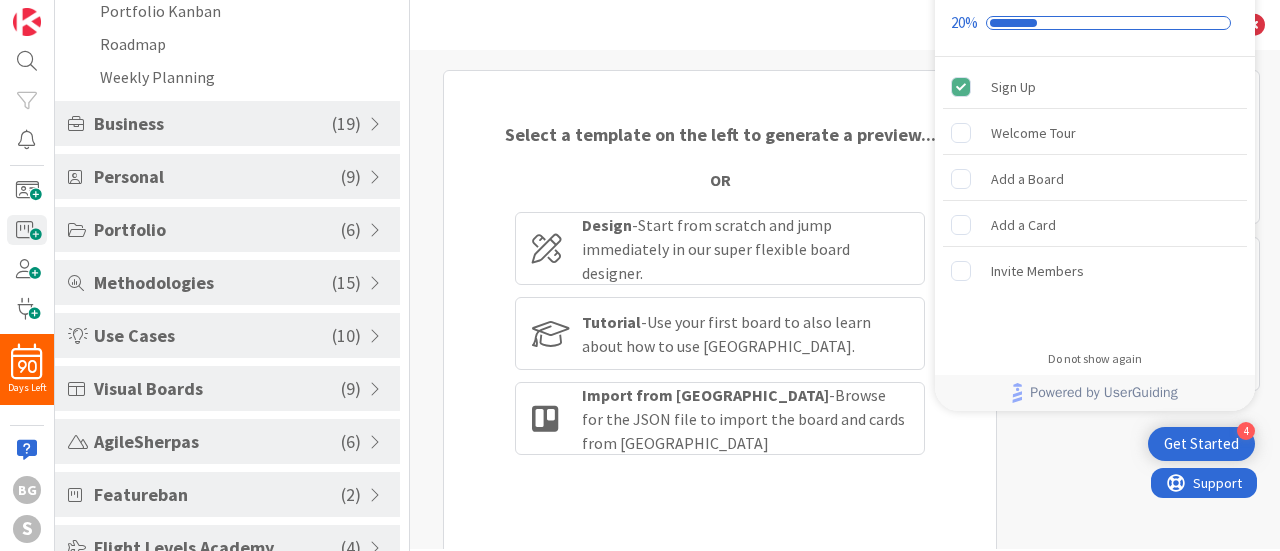 scroll, scrollTop: 300, scrollLeft: 0, axis: vertical 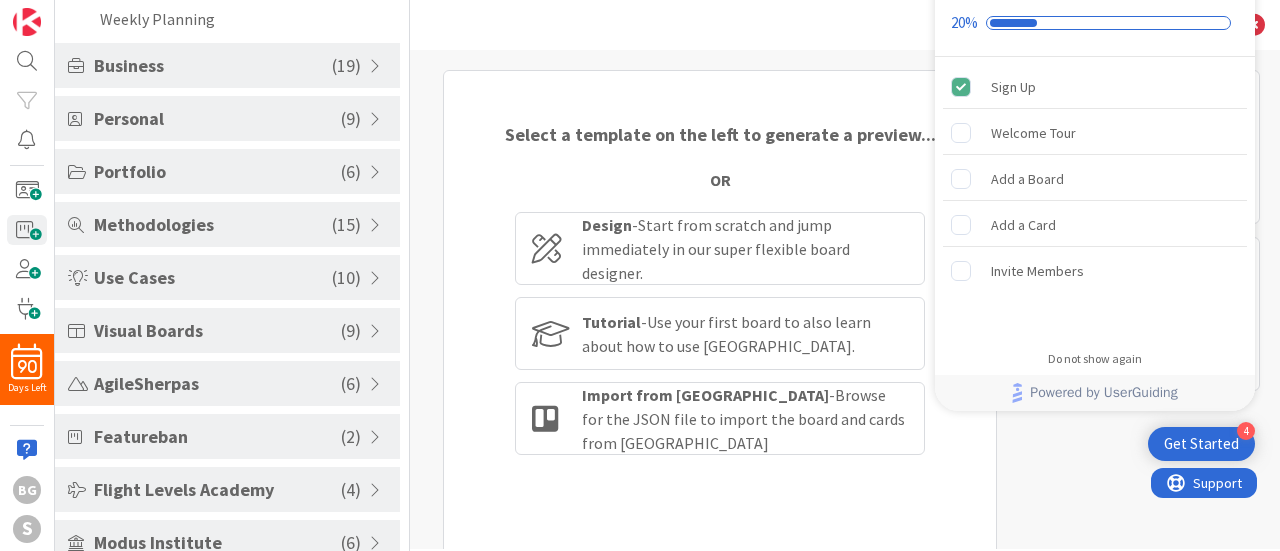 click on "Business" at bounding box center (213, 65) 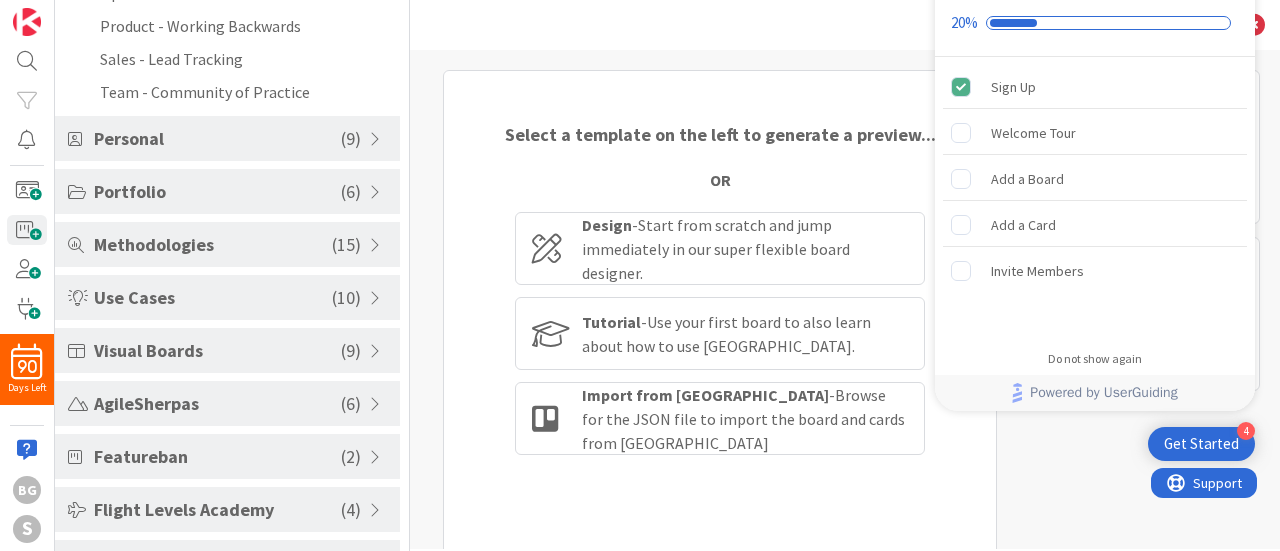 click on "Personal" at bounding box center [217, 138] 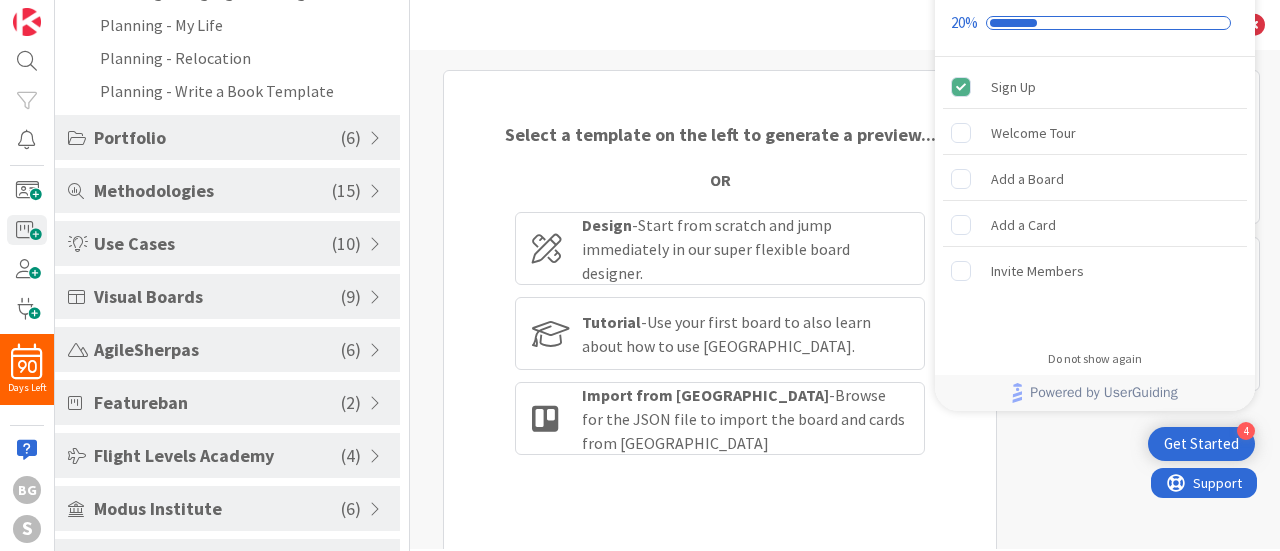 scroll, scrollTop: 624, scrollLeft: 0, axis: vertical 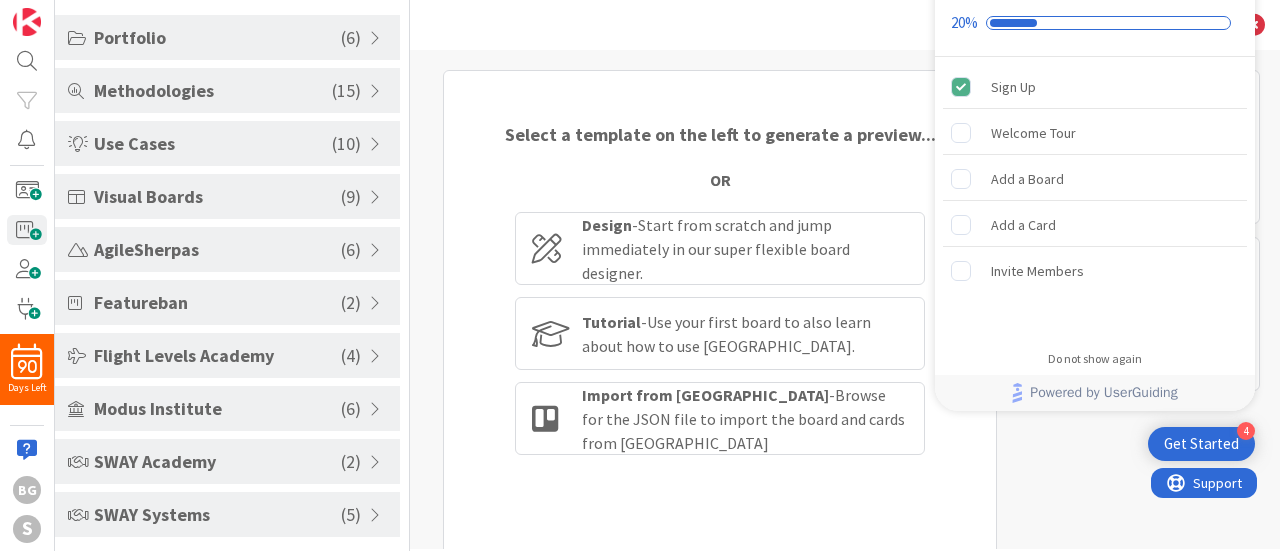 click on "SWAY Systems" at bounding box center (217, 514) 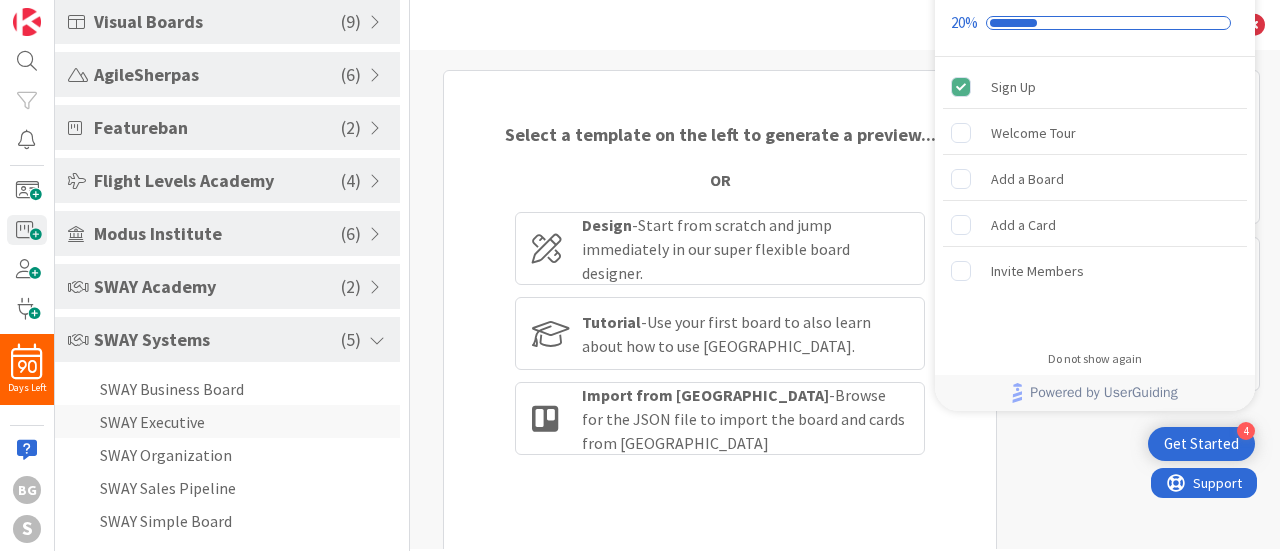 click on "SWAY Executive" at bounding box center [227, 421] 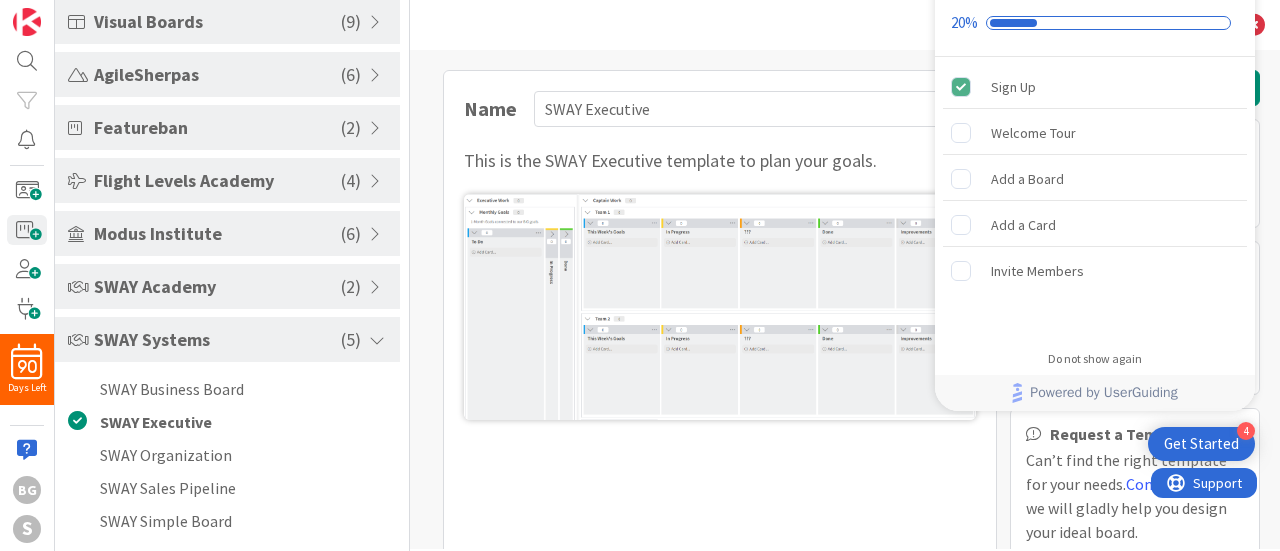 click on "Get Started" at bounding box center (1201, 444) 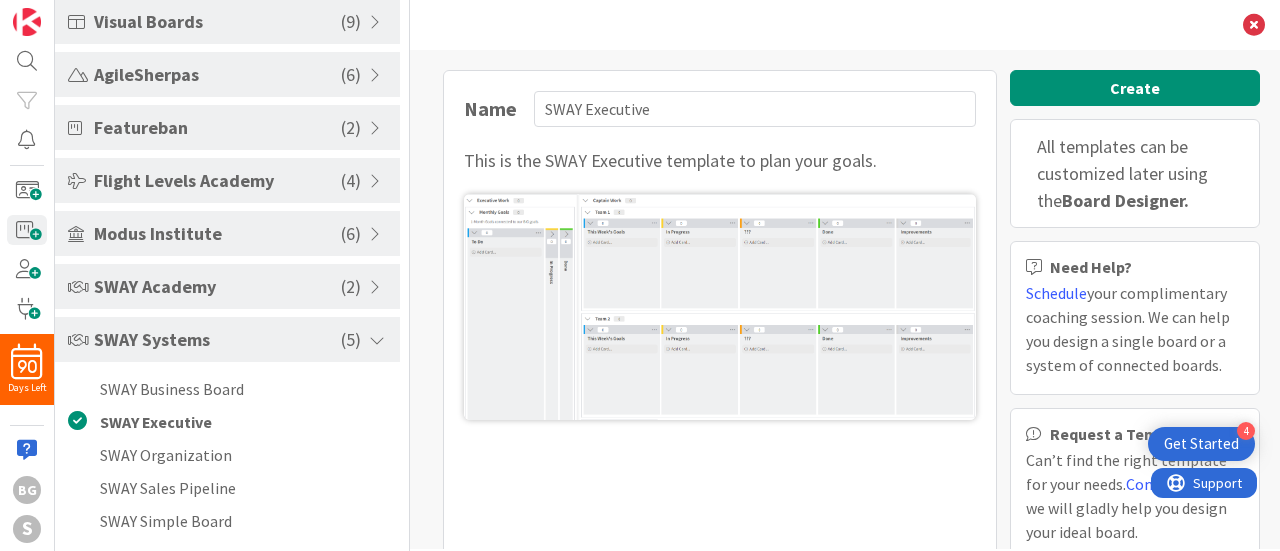 scroll, scrollTop: 0, scrollLeft: 0, axis: both 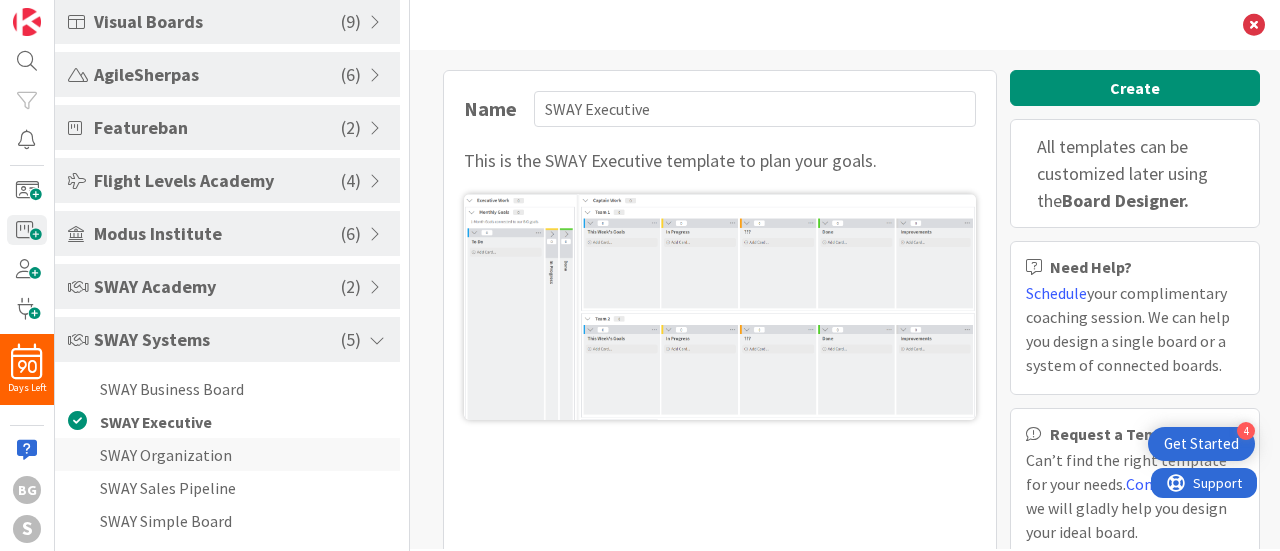 click on "SWAY Organization" at bounding box center (227, 454) 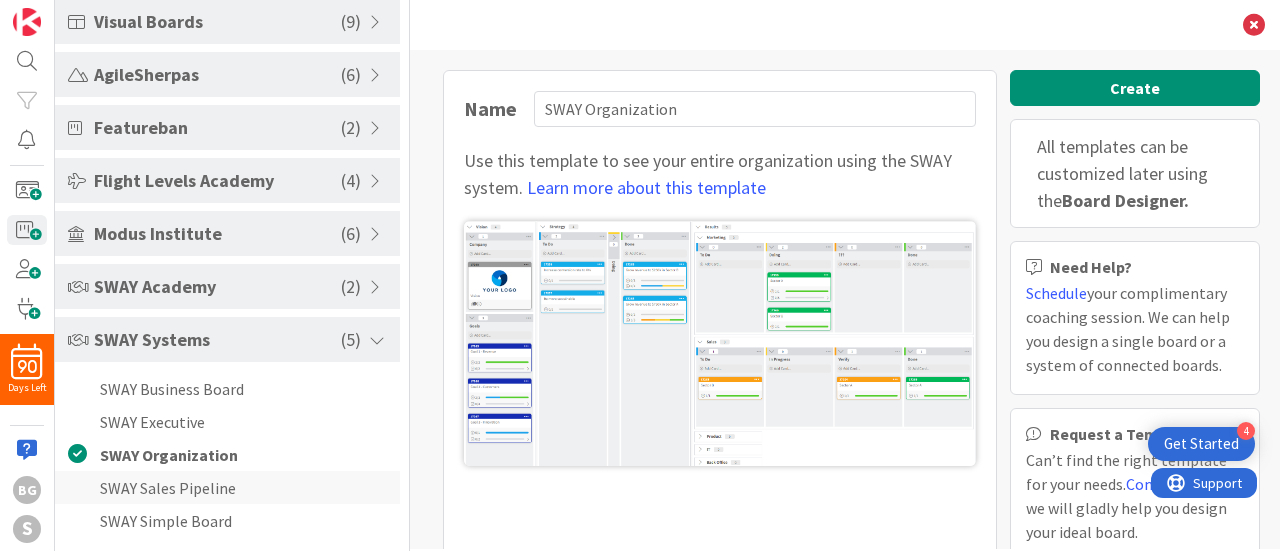 click on "SWAY Sales Pipeline" at bounding box center (227, 487) 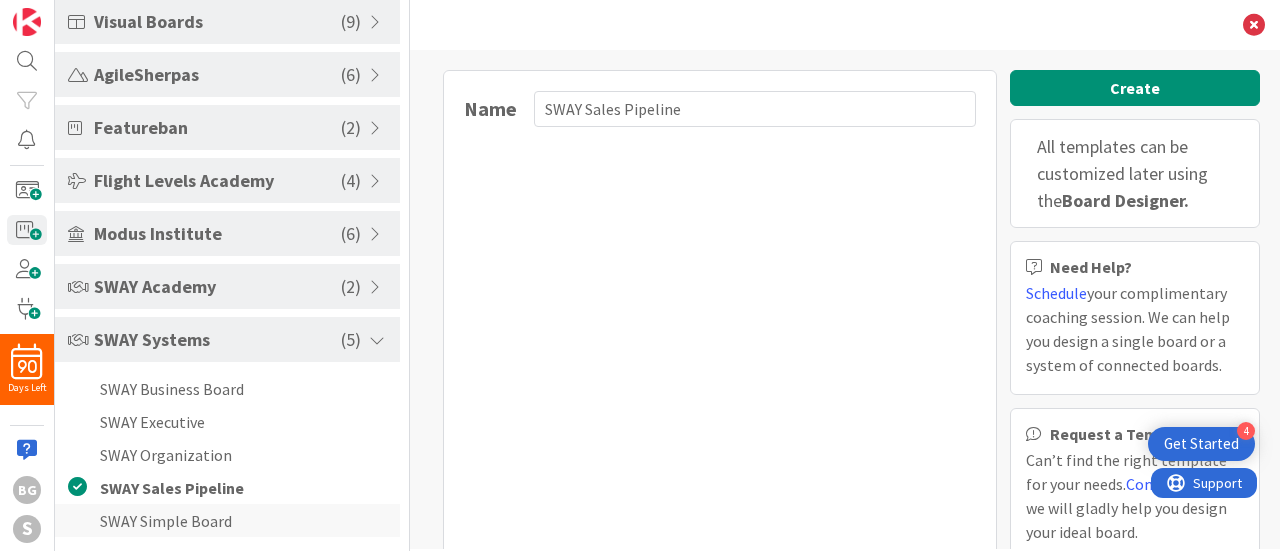 click on "SWAY Simple Board" at bounding box center (227, 520) 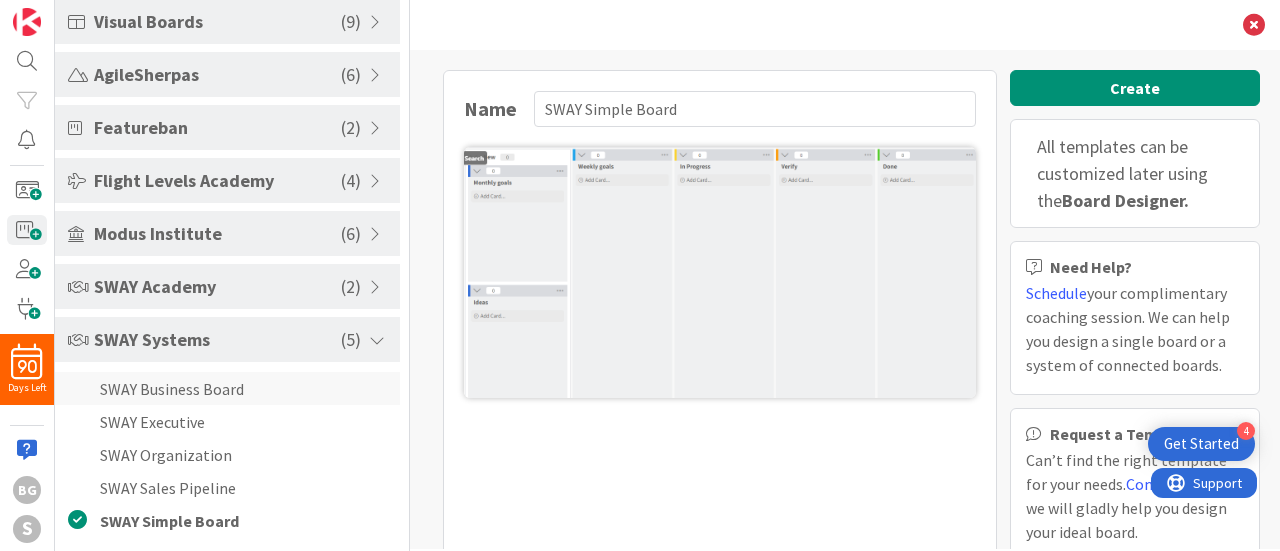 click on "SWAY Business Board" at bounding box center [227, 388] 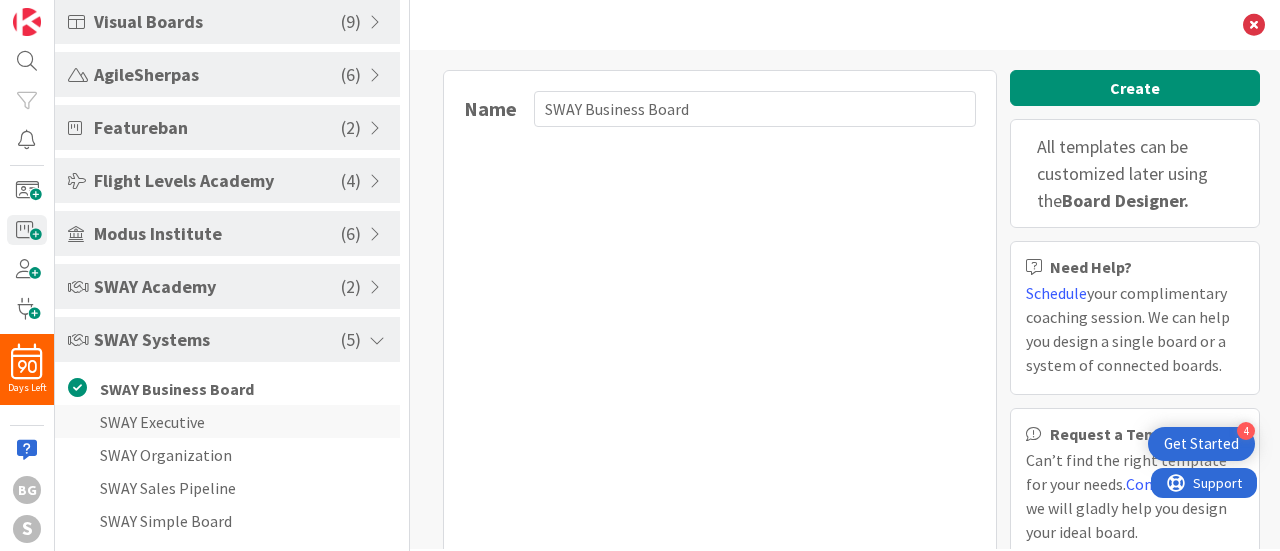 click on "SWAY Executive" at bounding box center [227, 421] 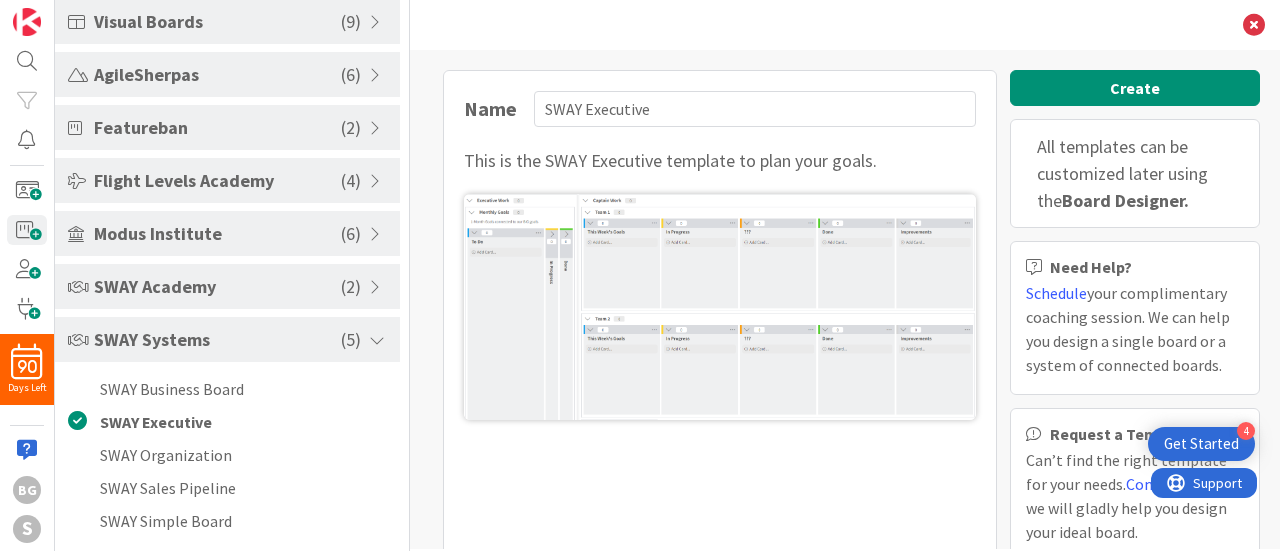 click at bounding box center (378, 287) 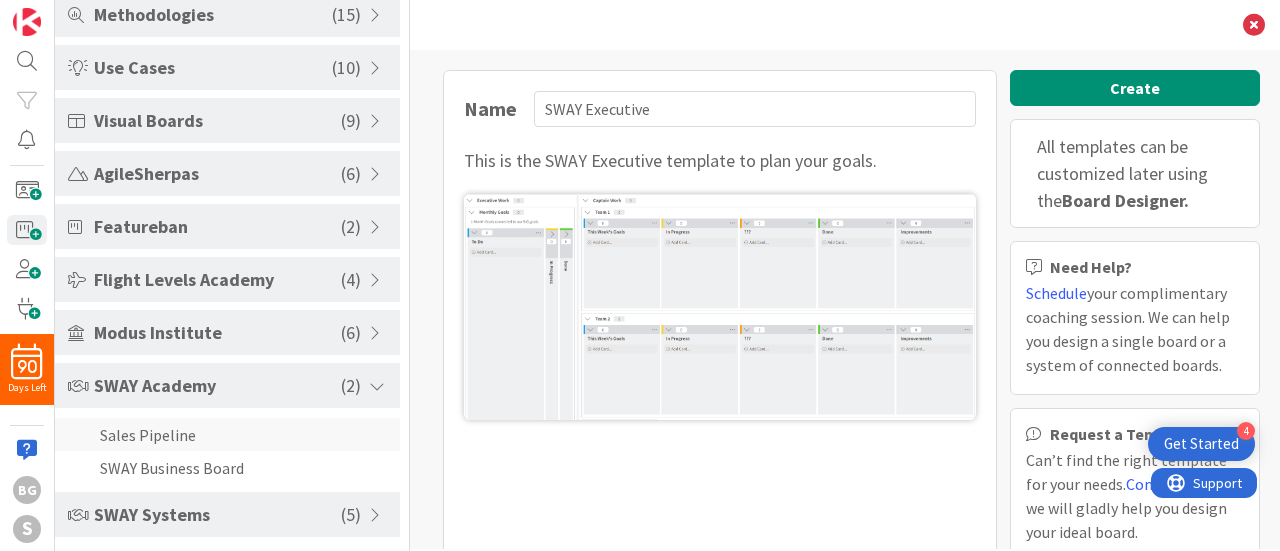 click on "Sales Pipeline" at bounding box center (227, 434) 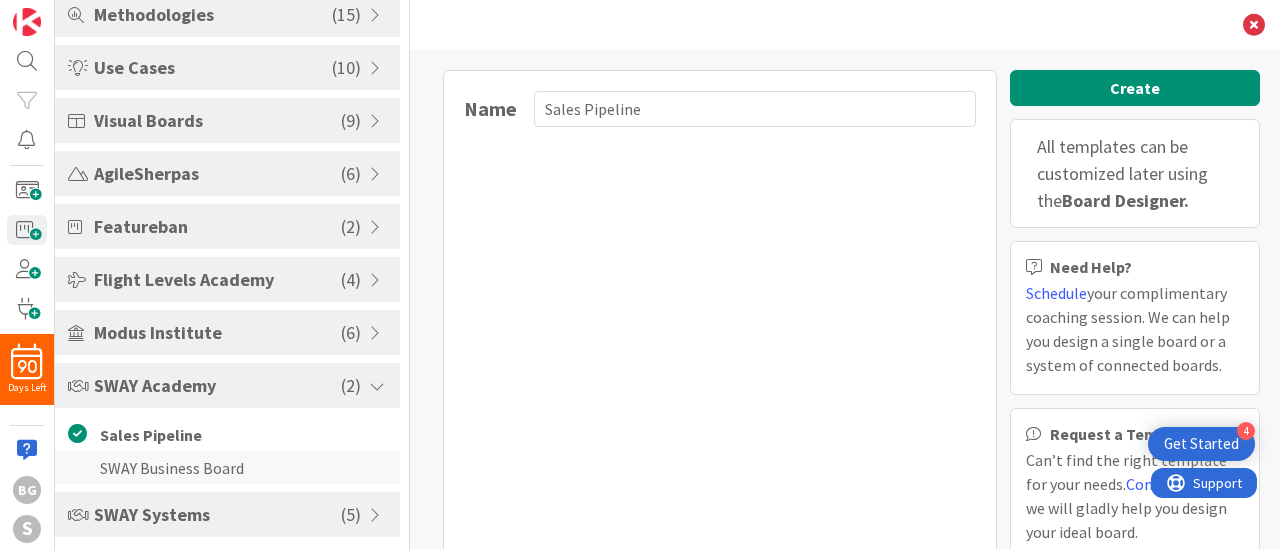 click on "SWAY Business Board" at bounding box center [227, 467] 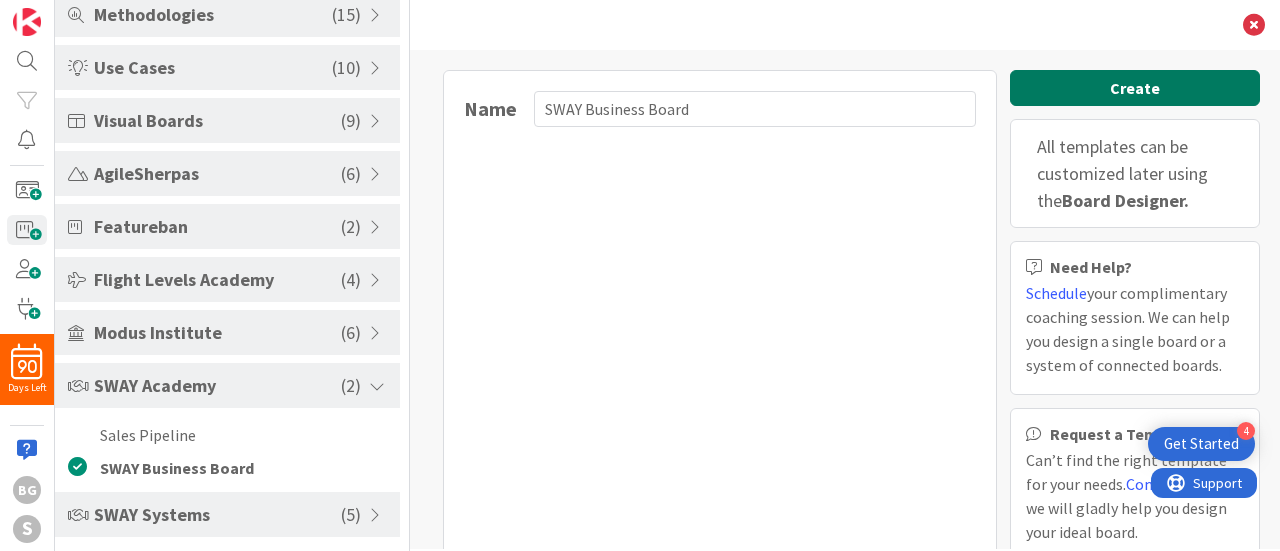 click on "Create" at bounding box center (1135, 88) 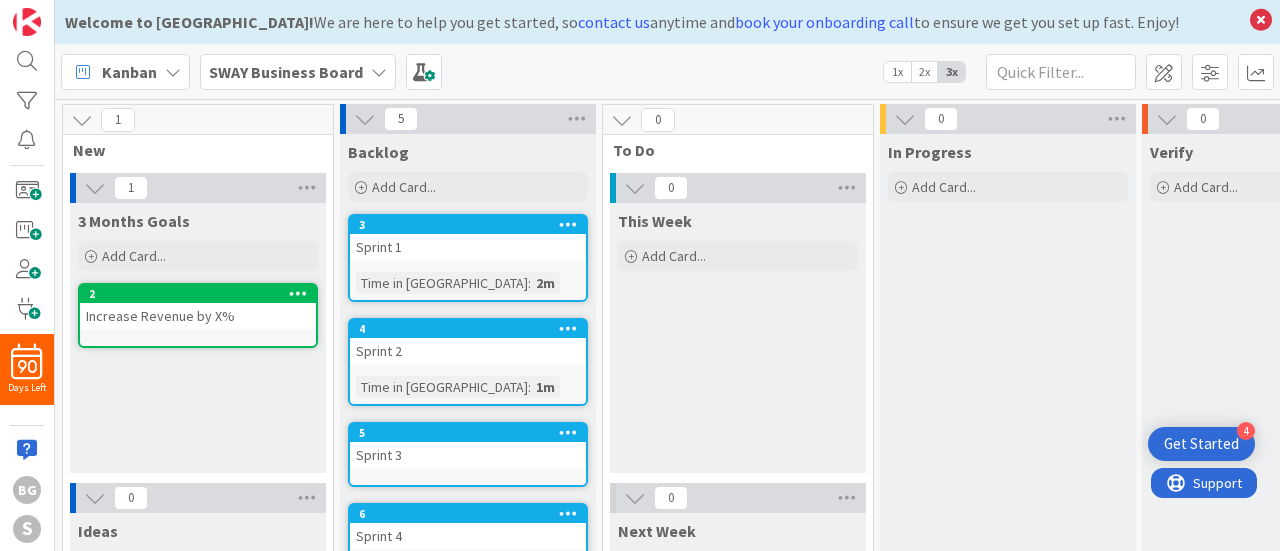 scroll, scrollTop: 0, scrollLeft: 0, axis: both 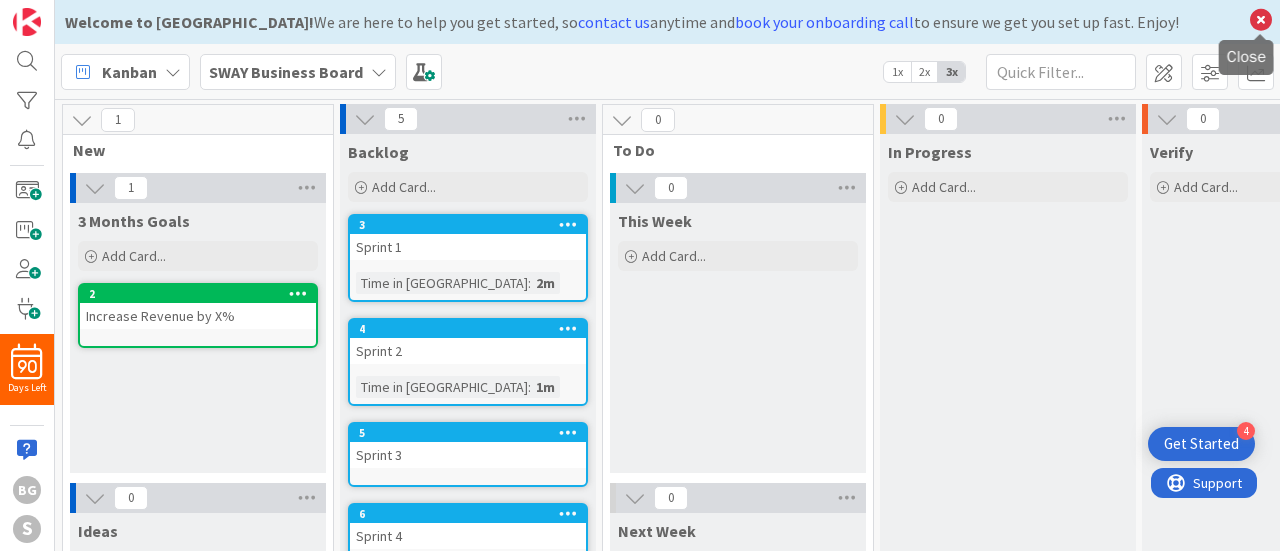 click at bounding box center (1261, 20) 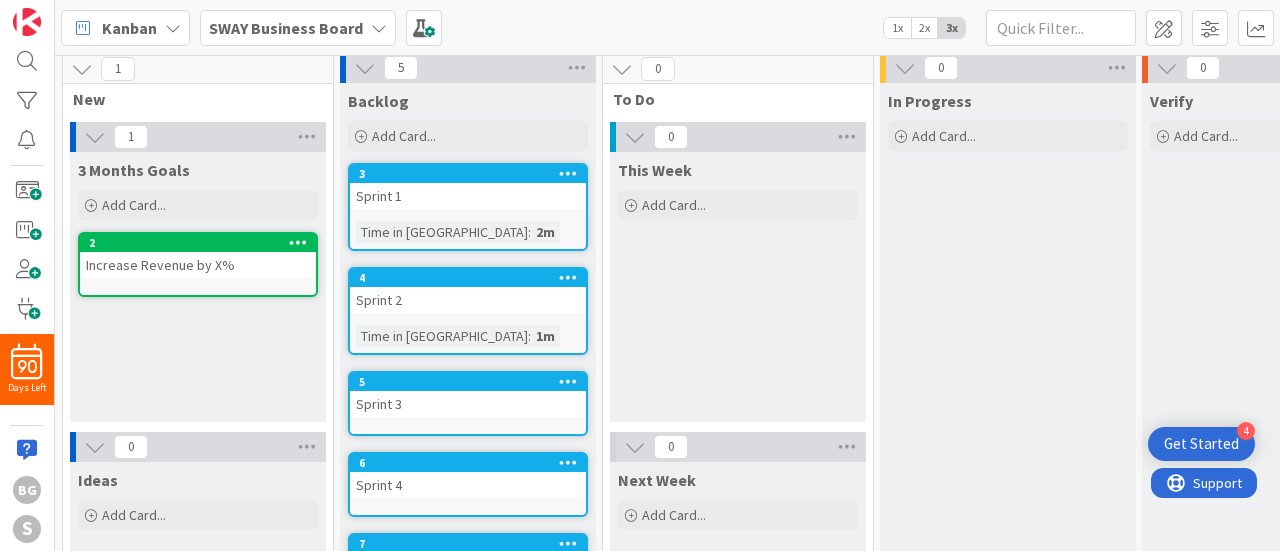 scroll, scrollTop: 0, scrollLeft: 0, axis: both 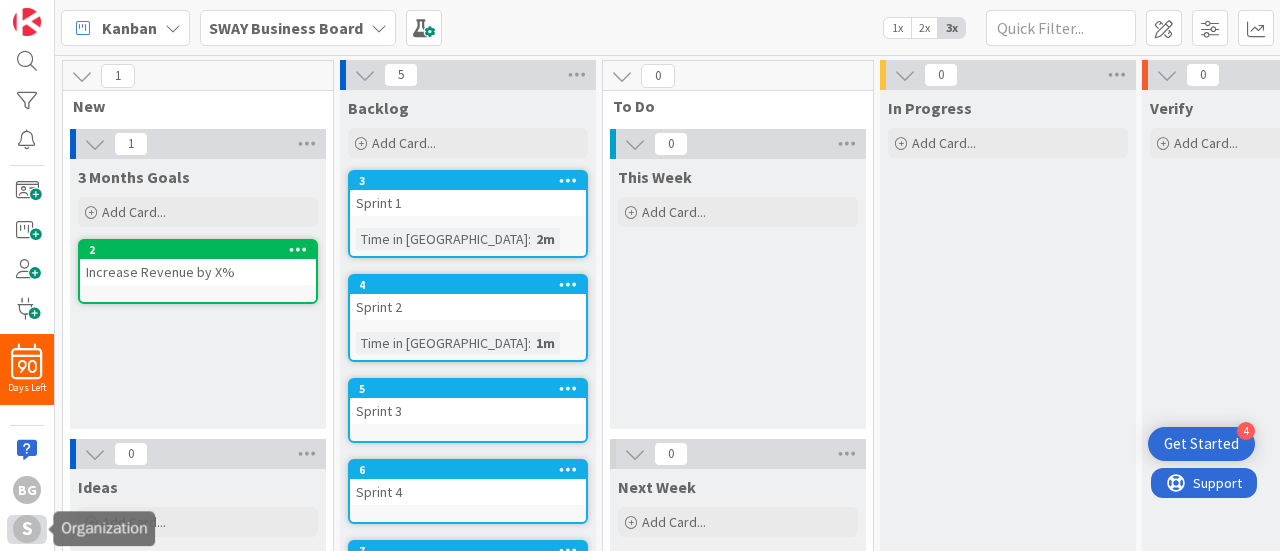 click on "S" at bounding box center (27, 529) 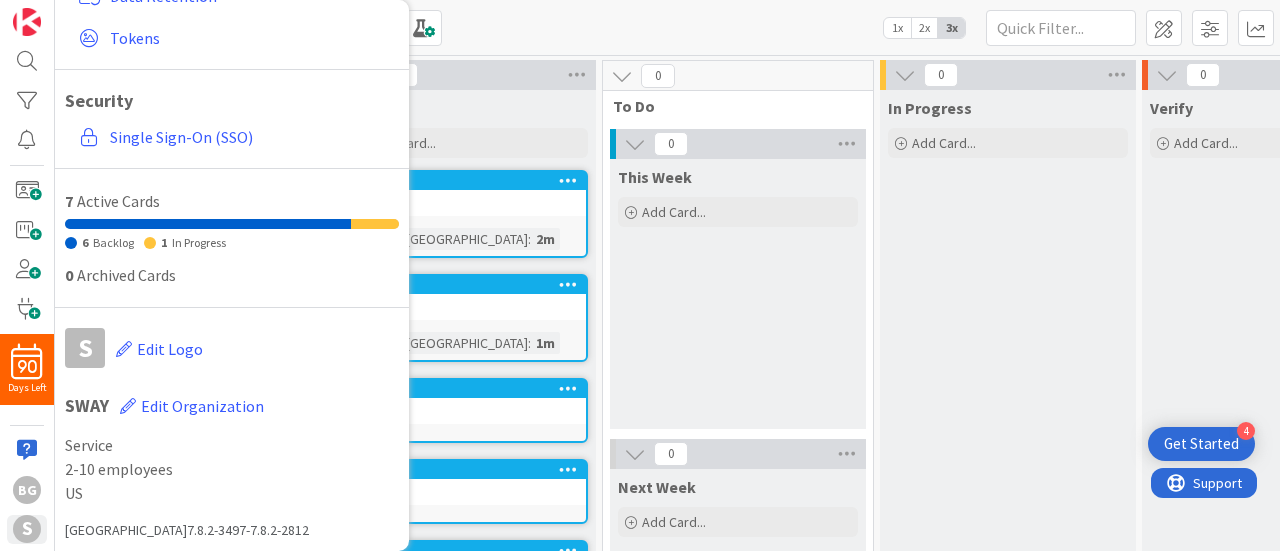 scroll, scrollTop: 406, scrollLeft: 0, axis: vertical 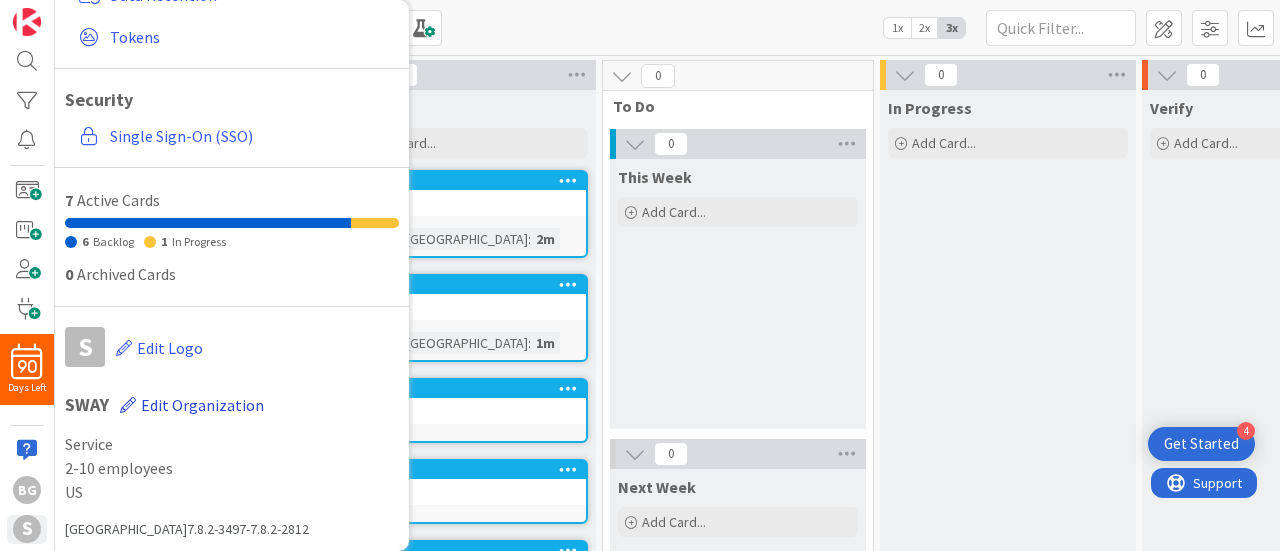 click on "Edit Organization" at bounding box center [202, 405] 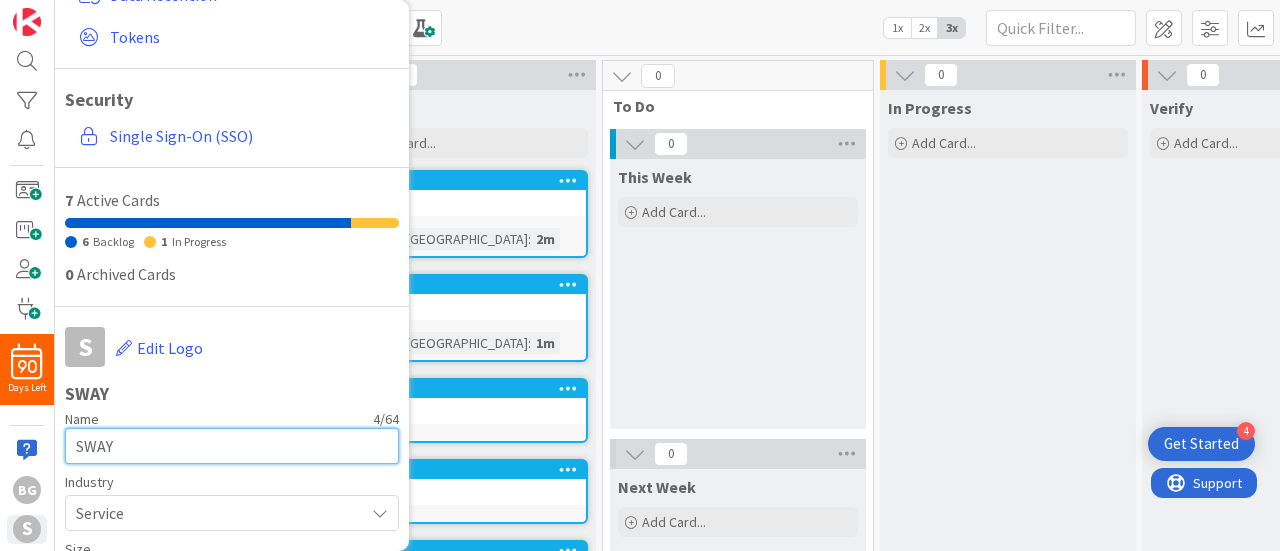 click on "SWAY" at bounding box center (232, 446) 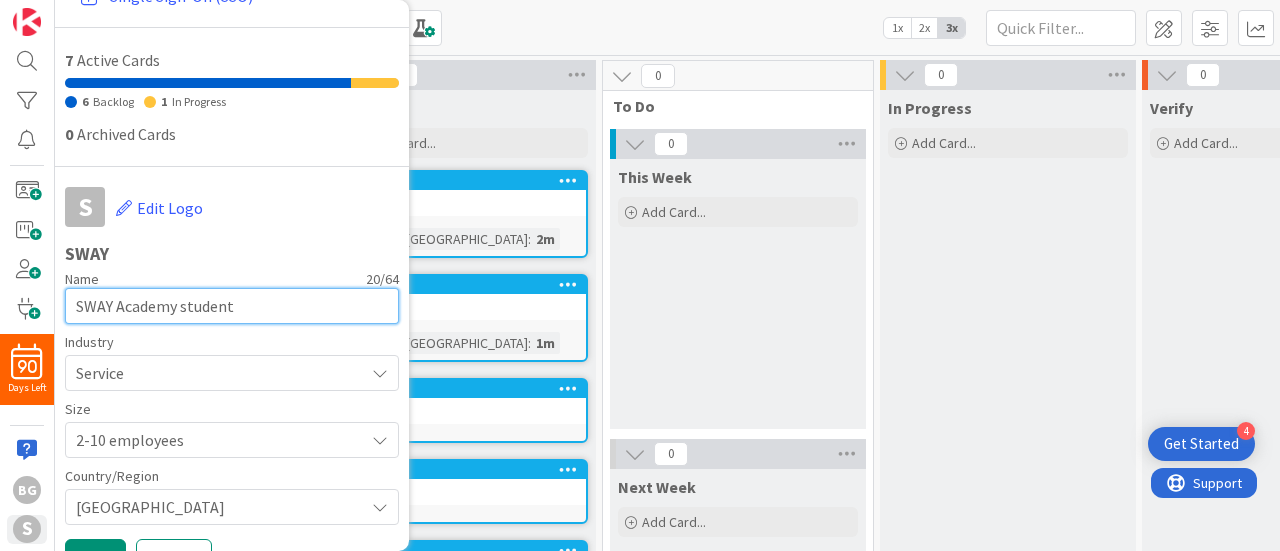 scroll, scrollTop: 606, scrollLeft: 0, axis: vertical 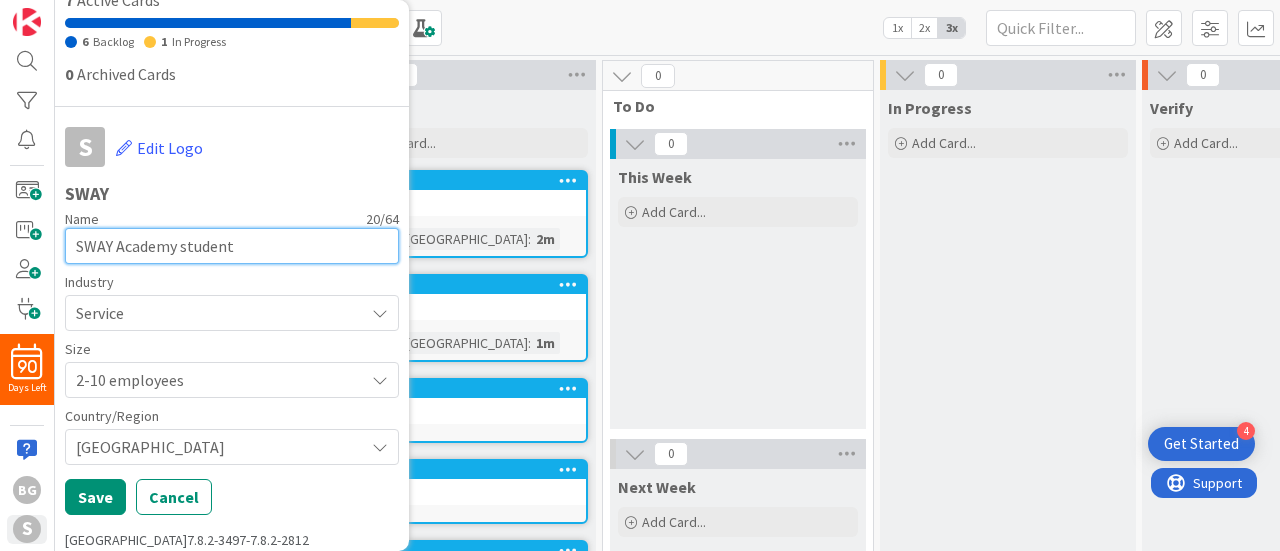 type on "SWAY Academy student" 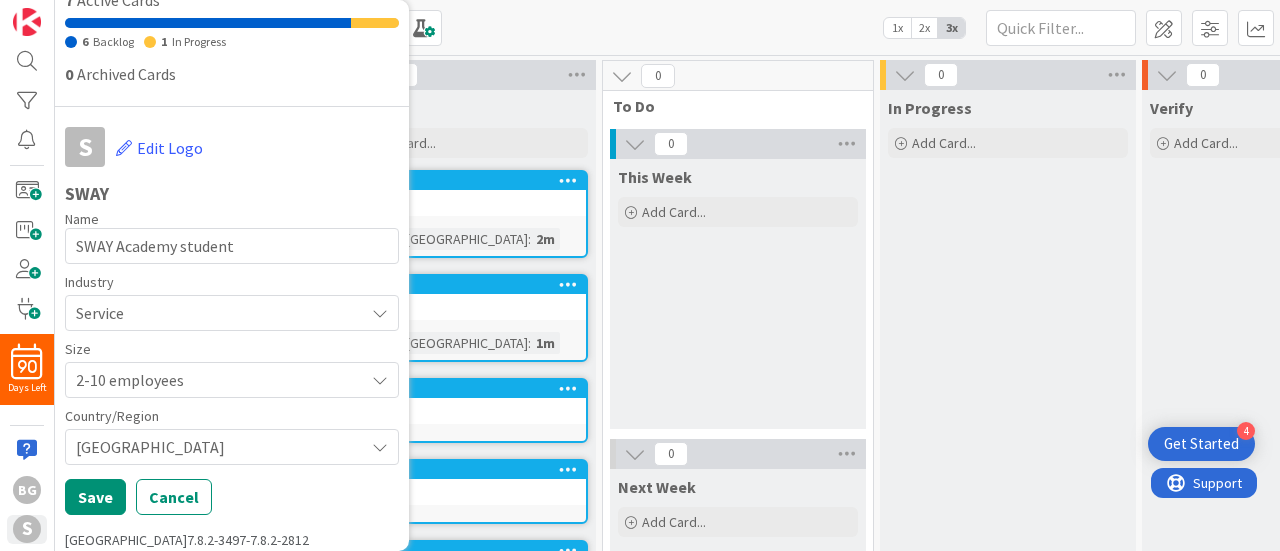 click at bounding box center [380, 313] 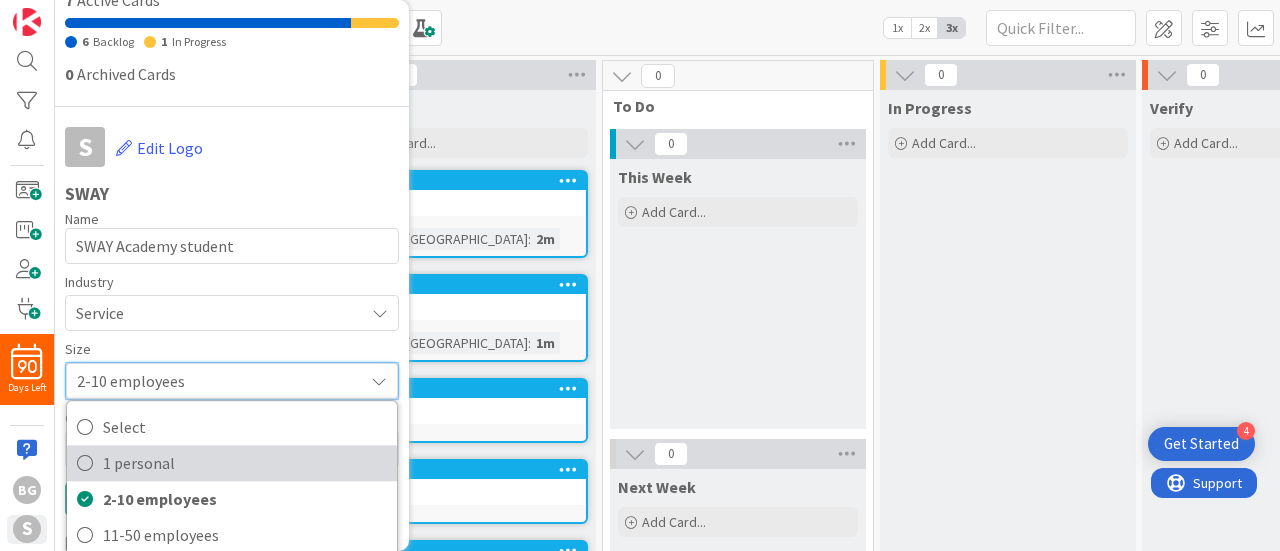 click at bounding box center (85, 464) 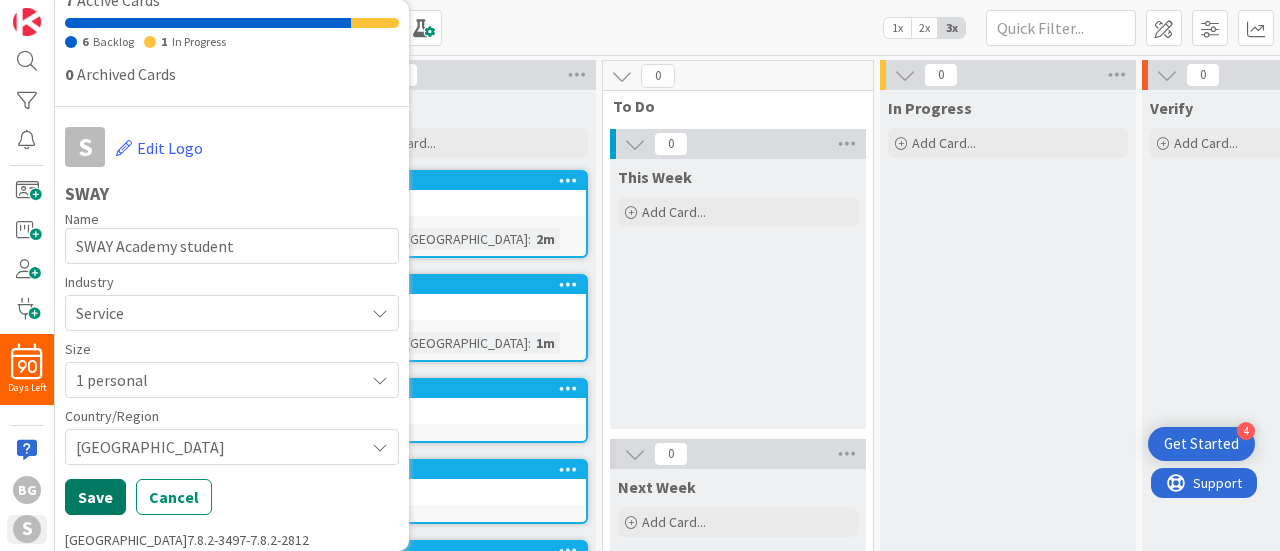 click on "Save" at bounding box center [95, 497] 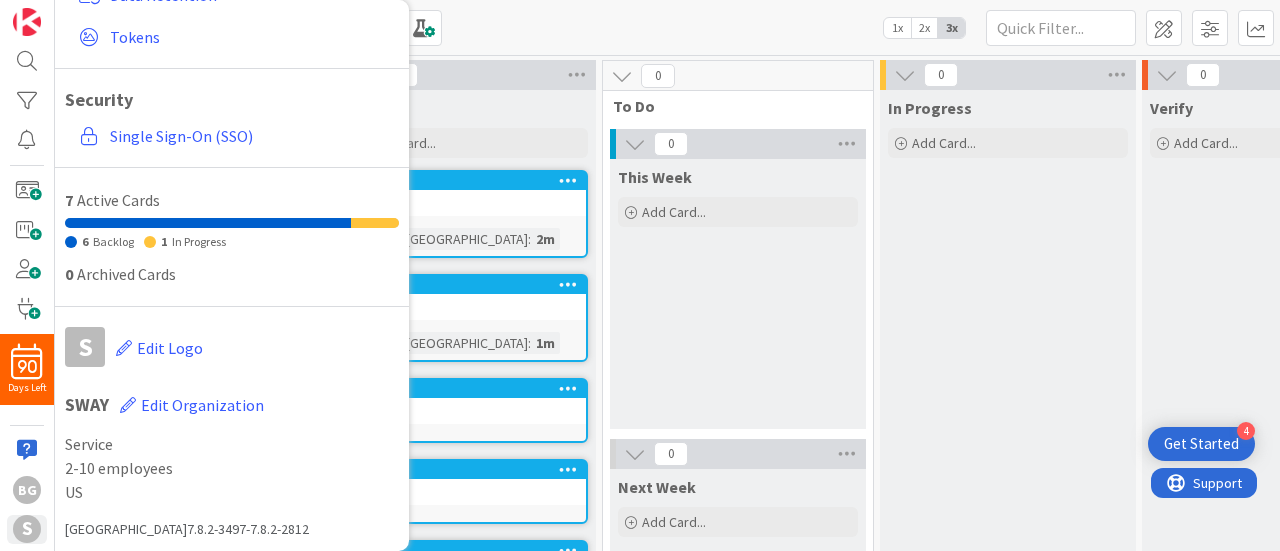 scroll, scrollTop: 426, scrollLeft: 0, axis: vertical 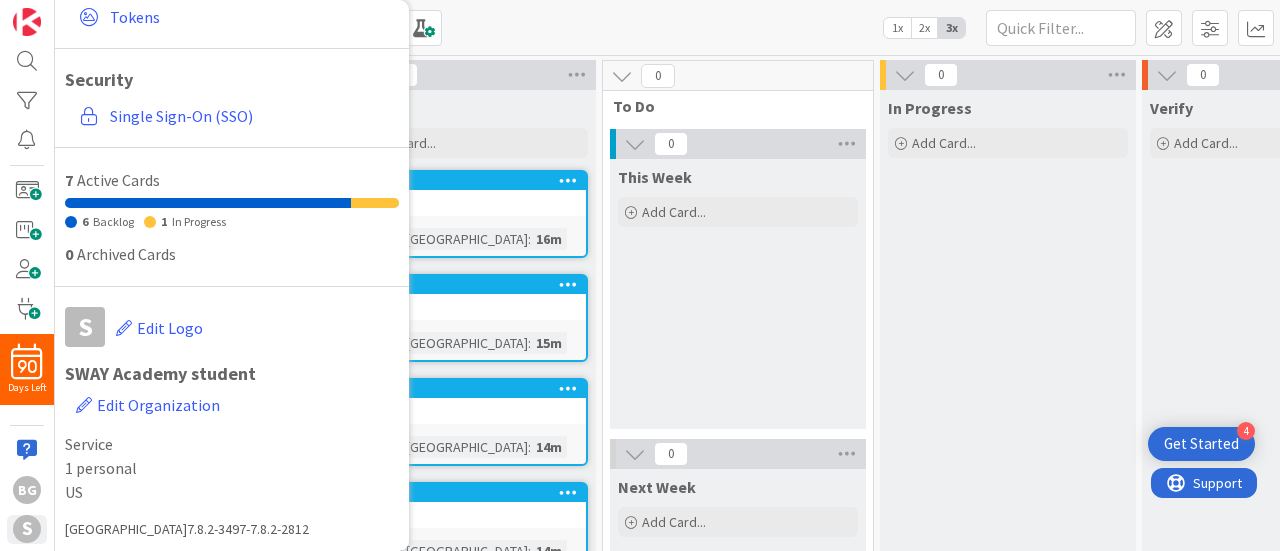 click on "Kanban SWAY Business Board 1x 2x 3x" at bounding box center (667, 27) 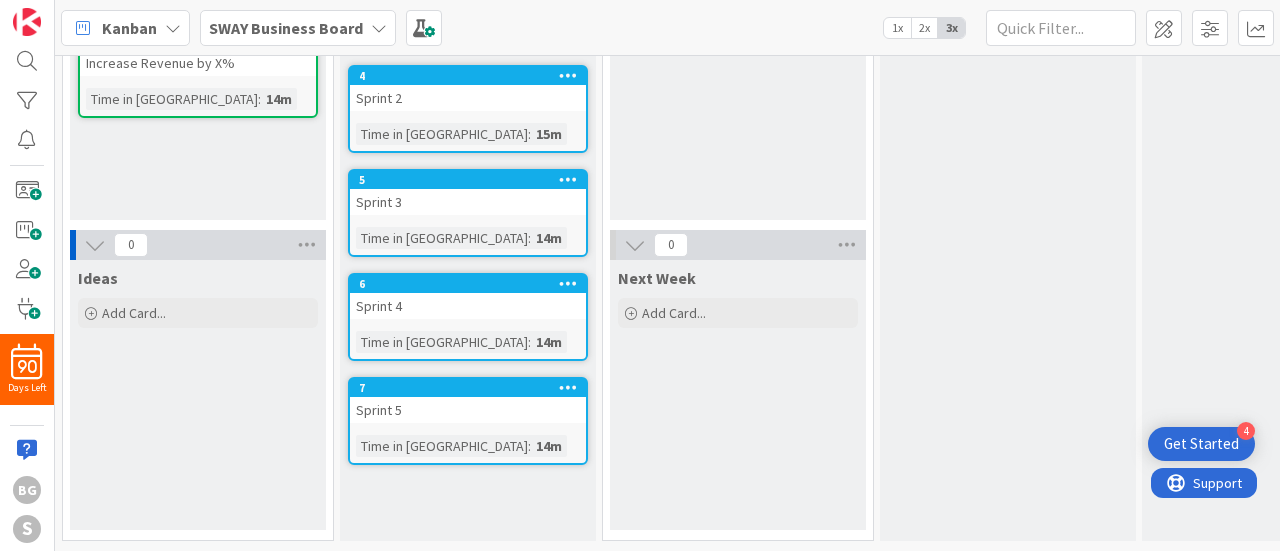 scroll, scrollTop: 23, scrollLeft: 0, axis: vertical 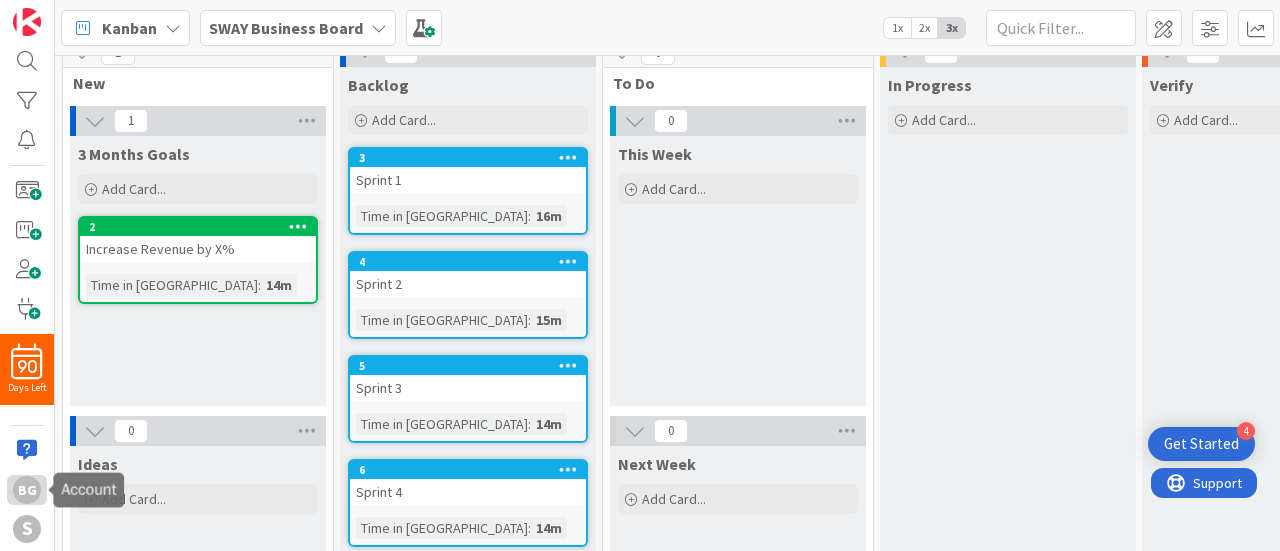 click on "BG" at bounding box center (27, 490) 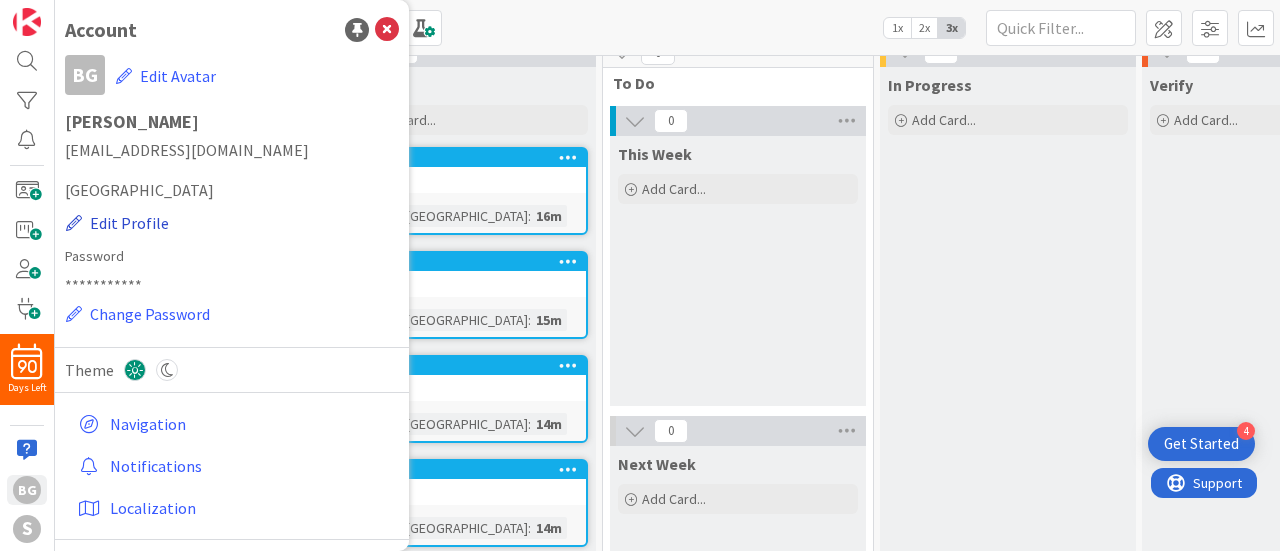 click on "Edit Profile" at bounding box center [117, 223] 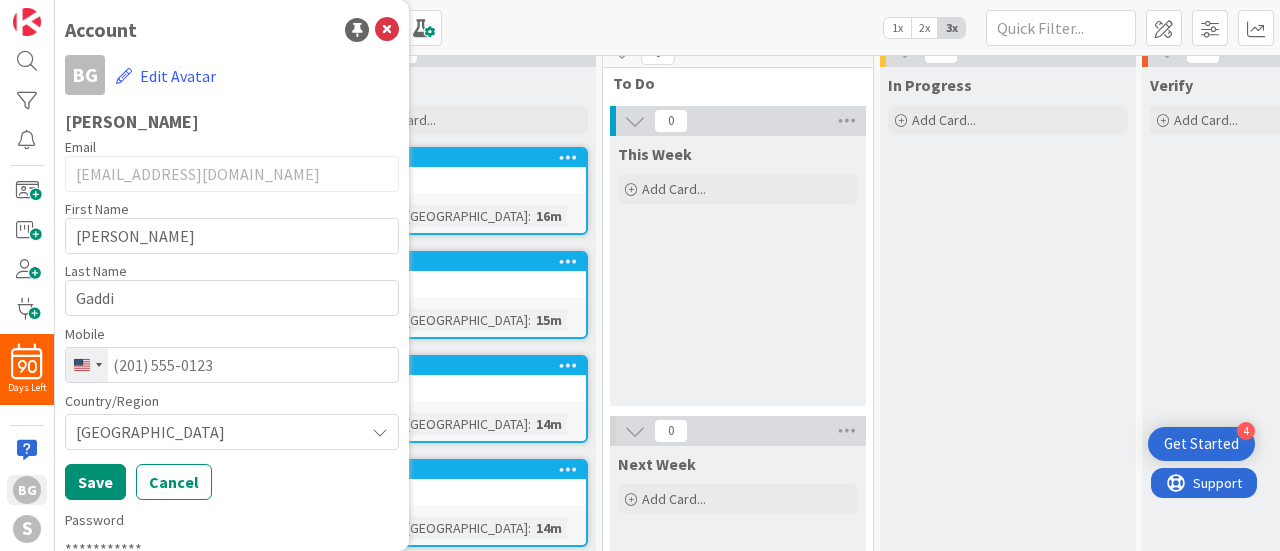 click at bounding box center (380, 432) 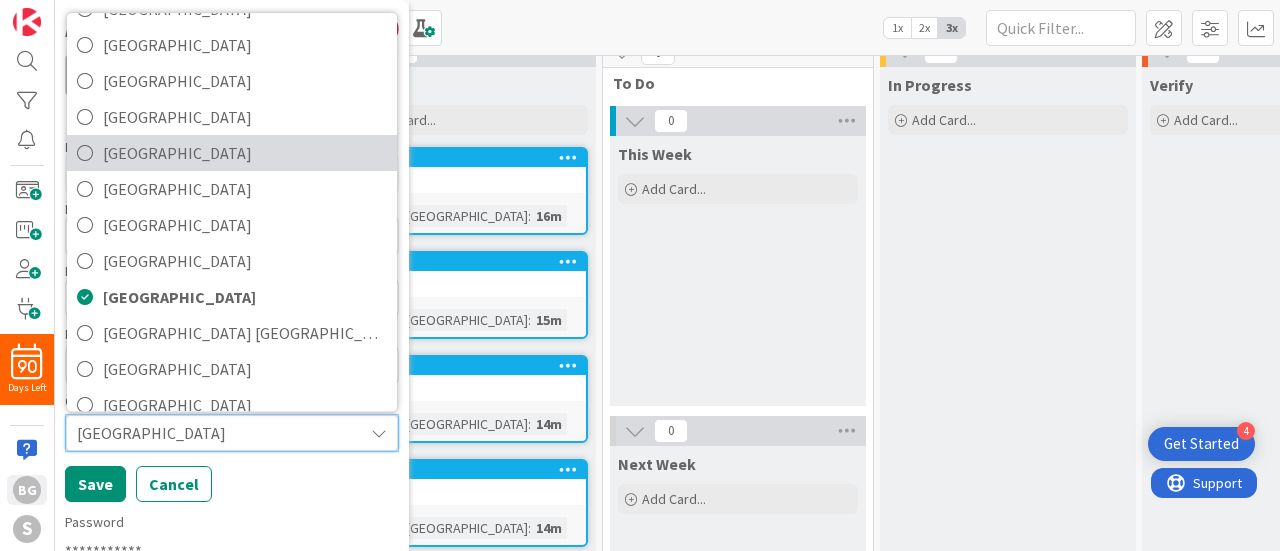 scroll, scrollTop: 8400, scrollLeft: 0, axis: vertical 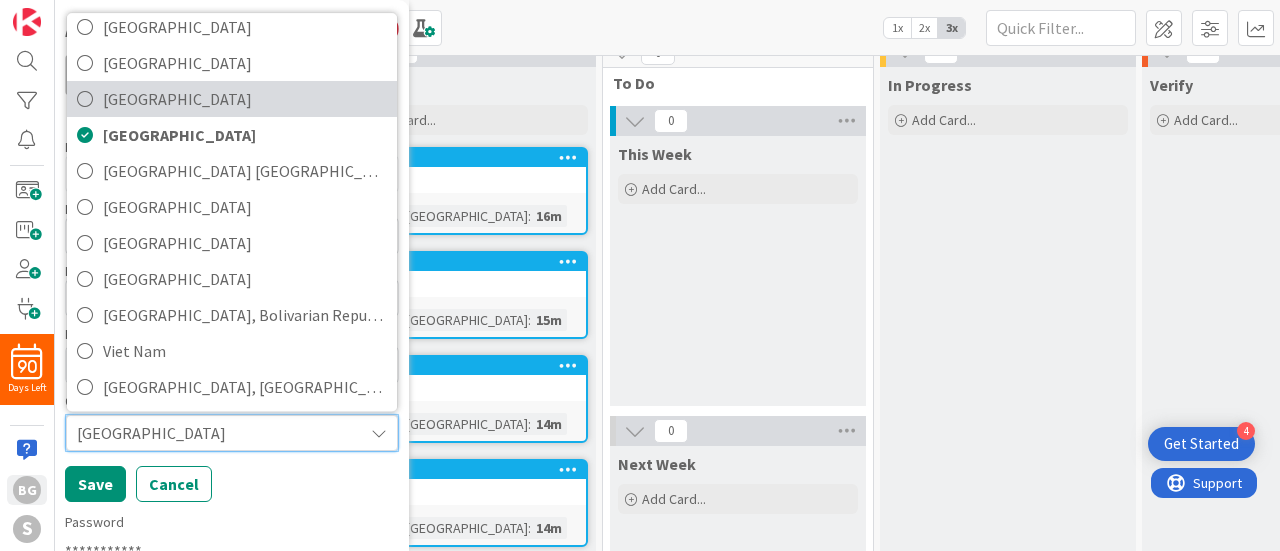 click on "[GEOGRAPHIC_DATA]" at bounding box center (245, 99) 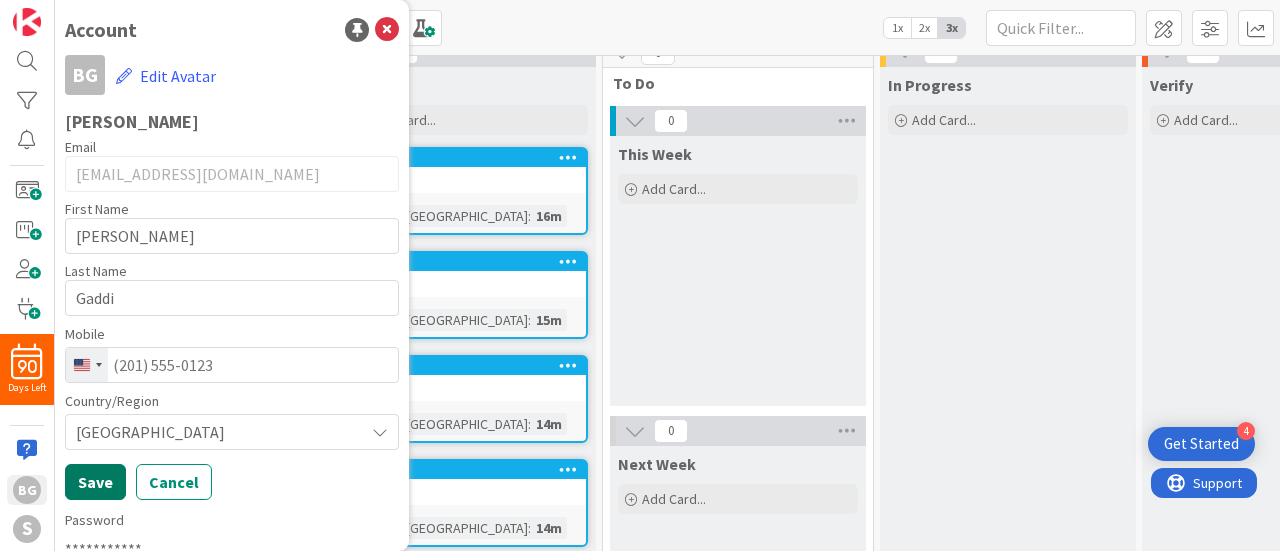 click on "Save" at bounding box center (95, 482) 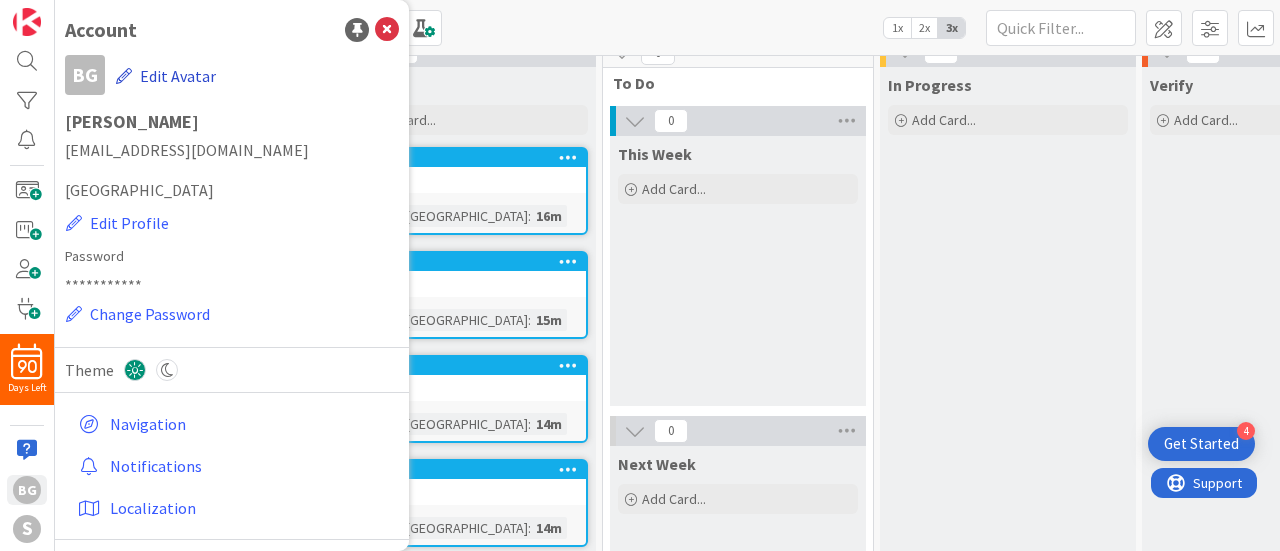 click on "Edit Avatar" at bounding box center [166, 76] 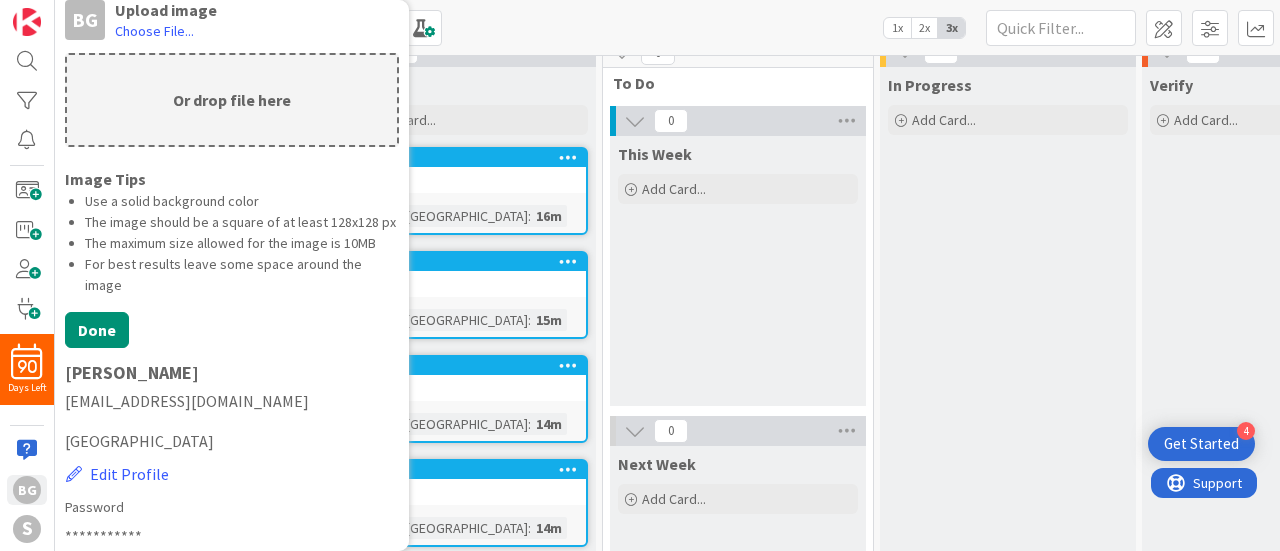 scroll, scrollTop: 0, scrollLeft: 0, axis: both 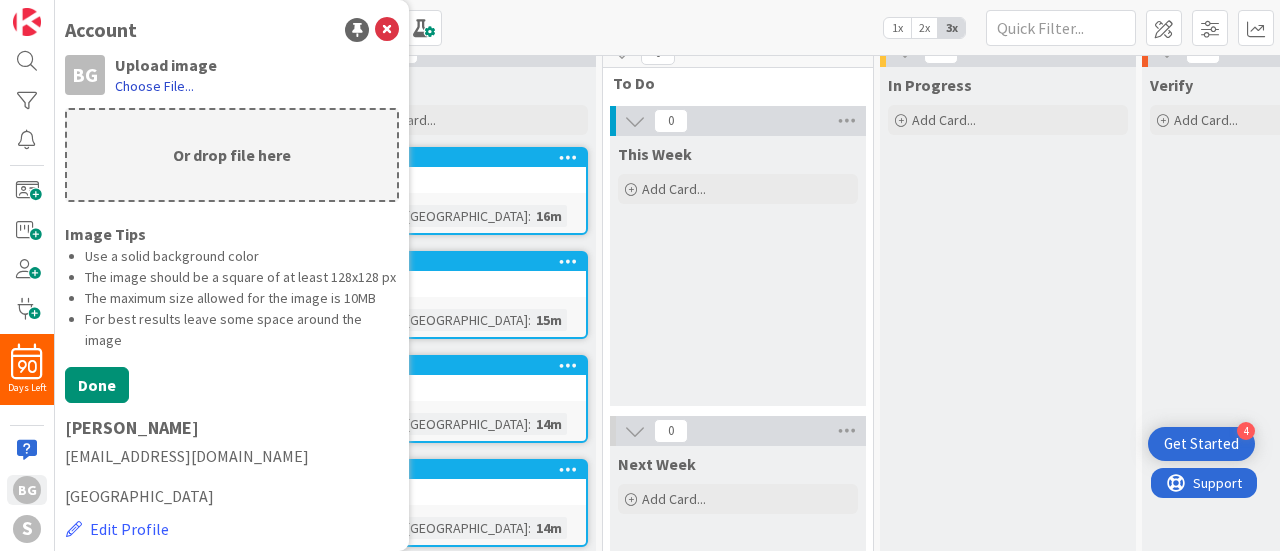click on "Choose File..." at bounding box center [154, 86] 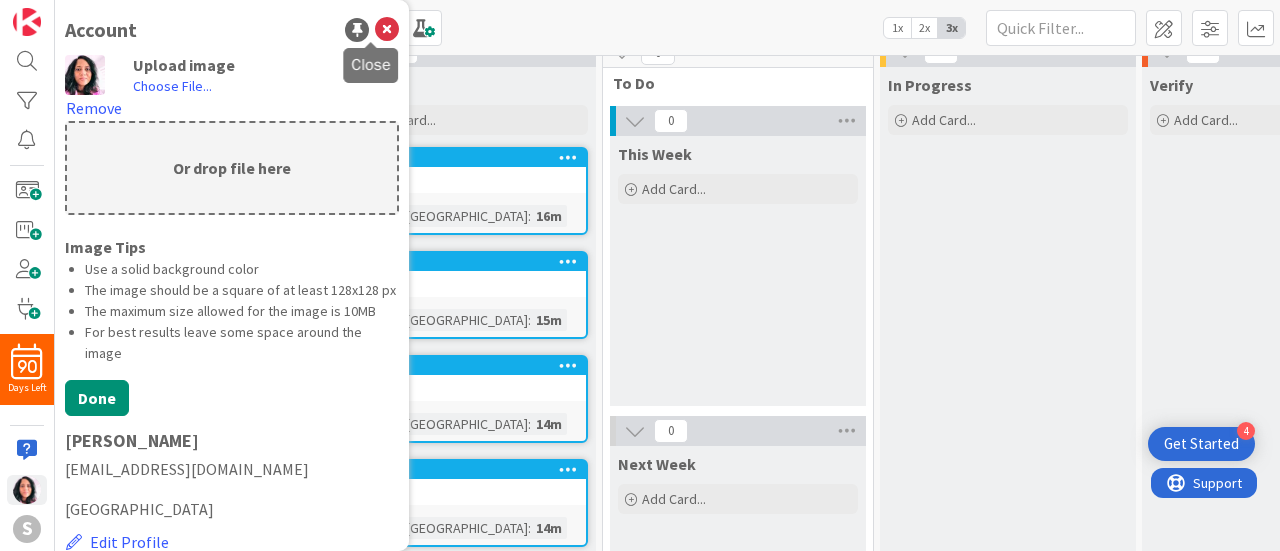 click at bounding box center (387, 30) 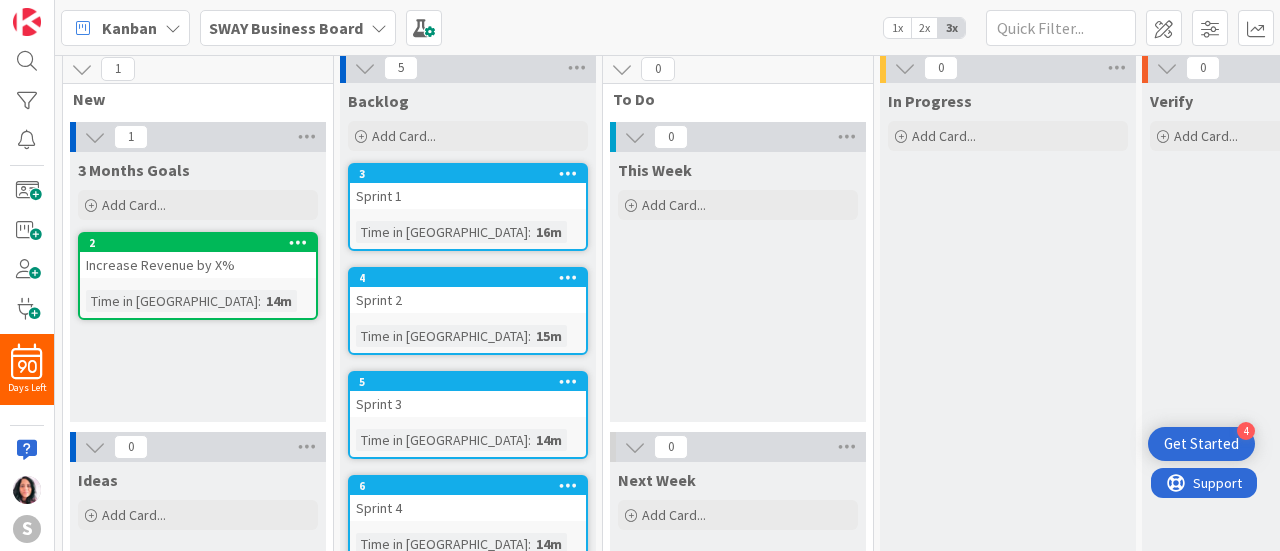 scroll, scrollTop: 0, scrollLeft: 0, axis: both 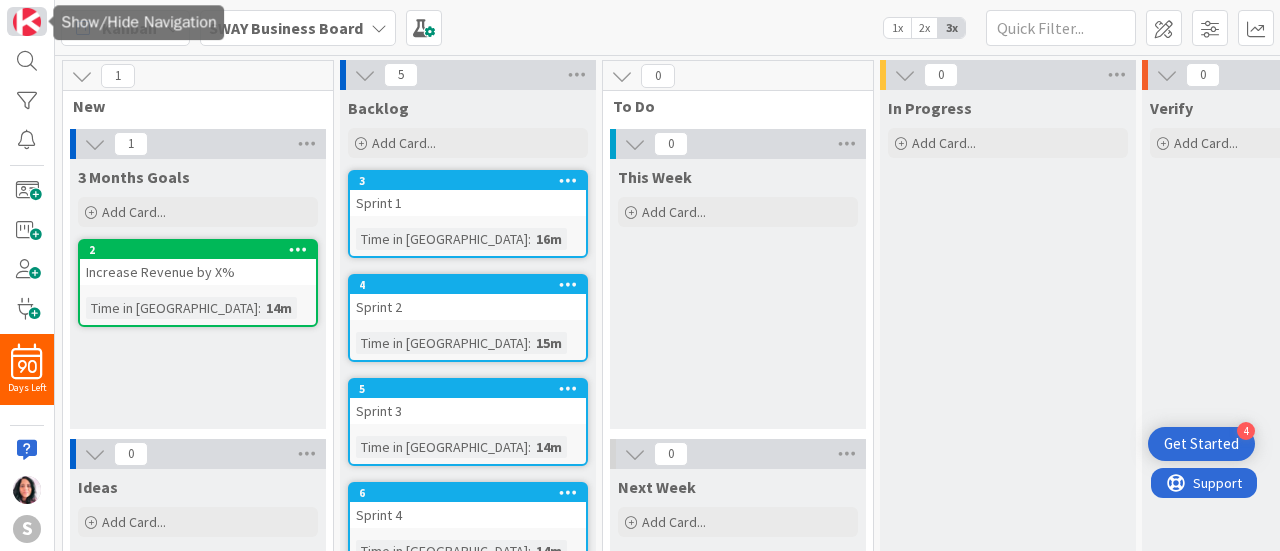 click at bounding box center [27, 22] 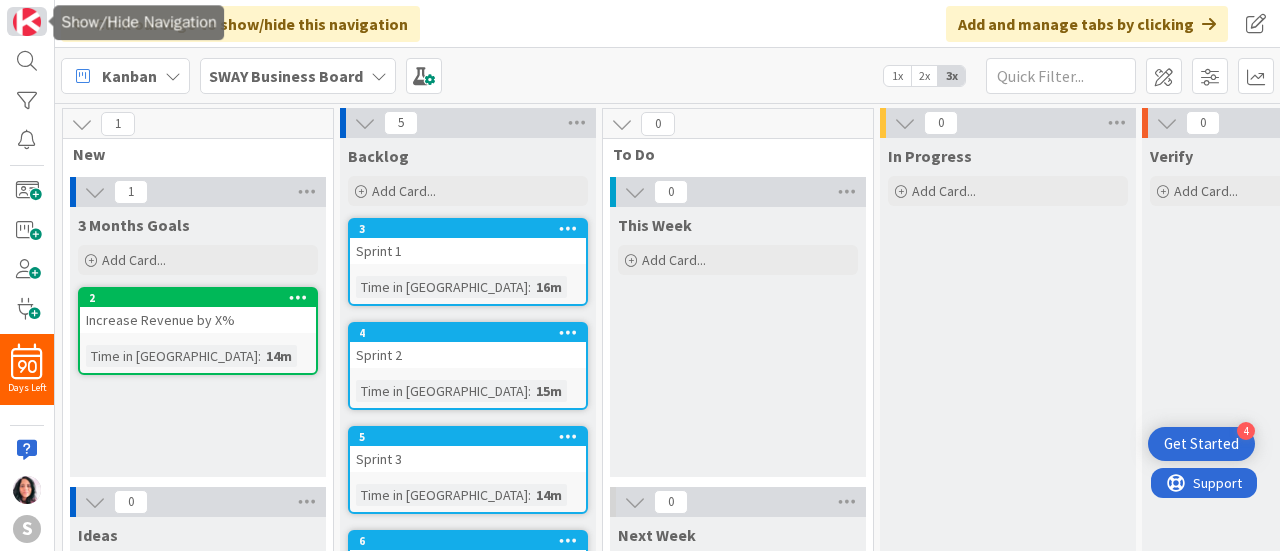 click at bounding box center (27, 22) 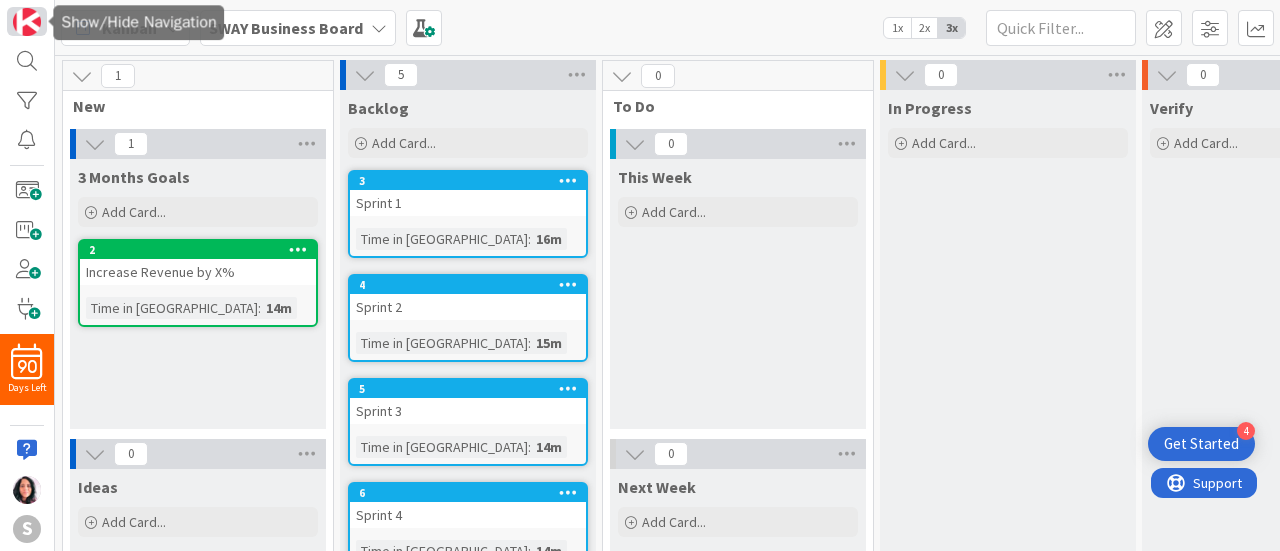 click at bounding box center [27, 22] 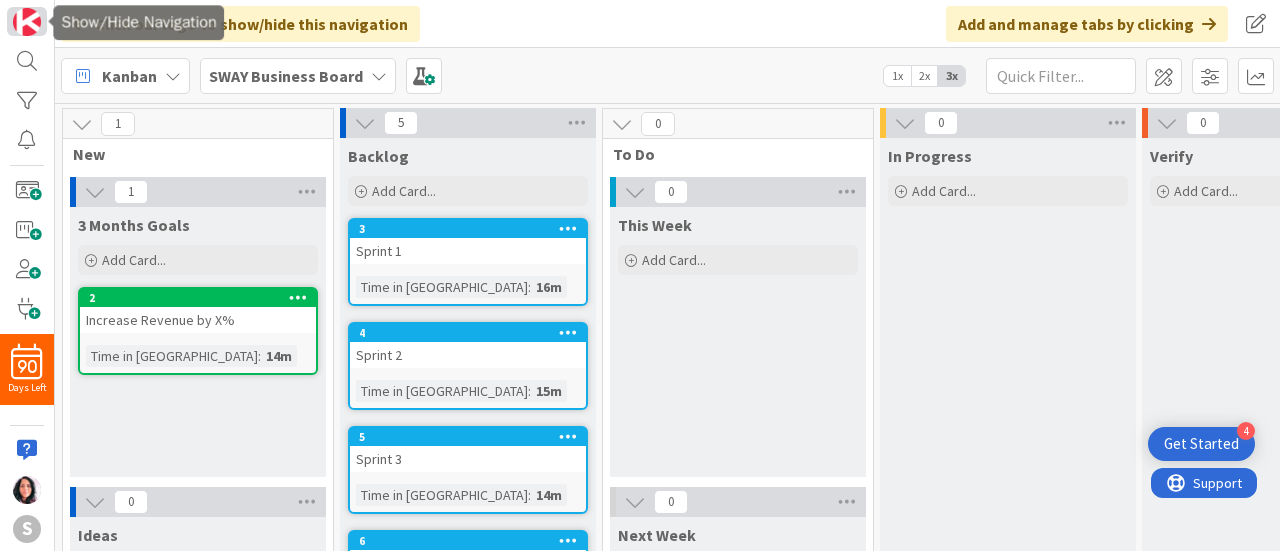 click at bounding box center [27, 22] 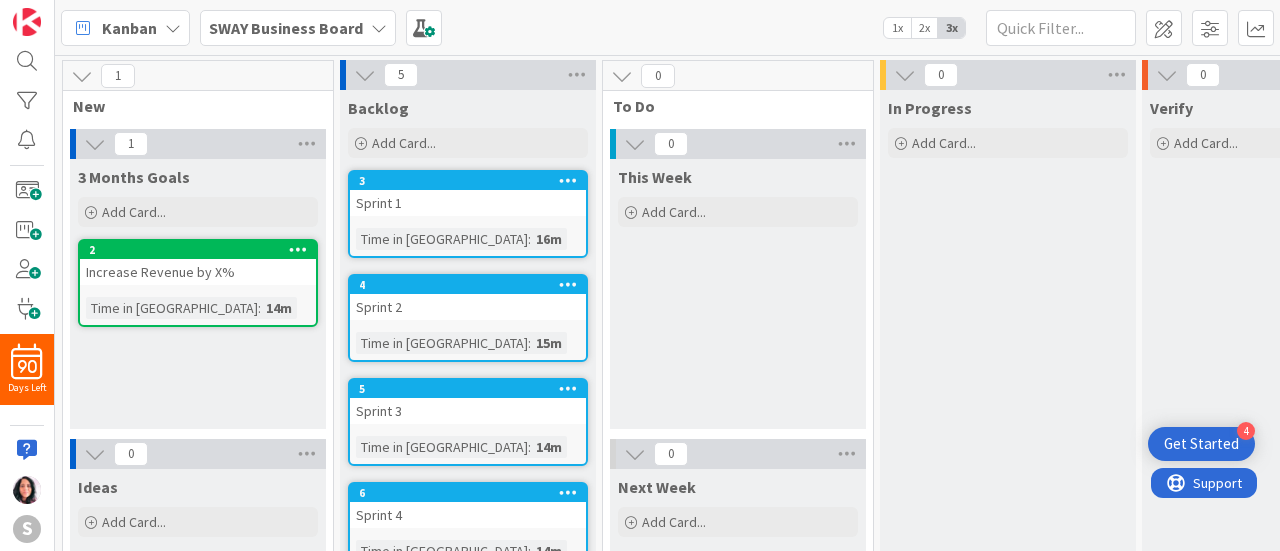 click on "1x" at bounding box center (897, 28) 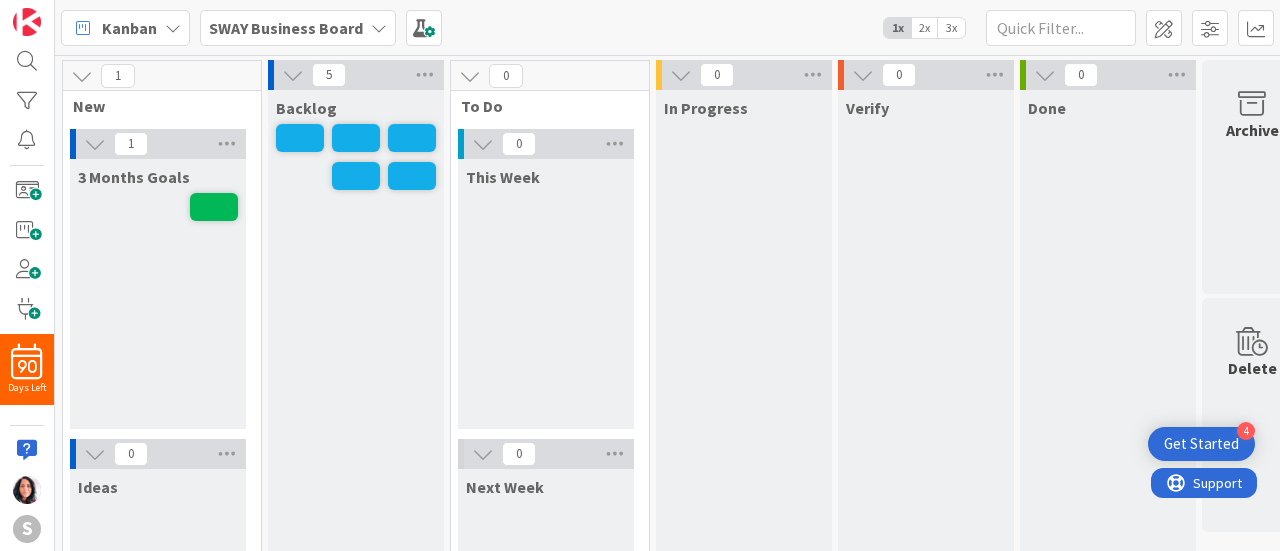 click on "2x" at bounding box center [924, 28] 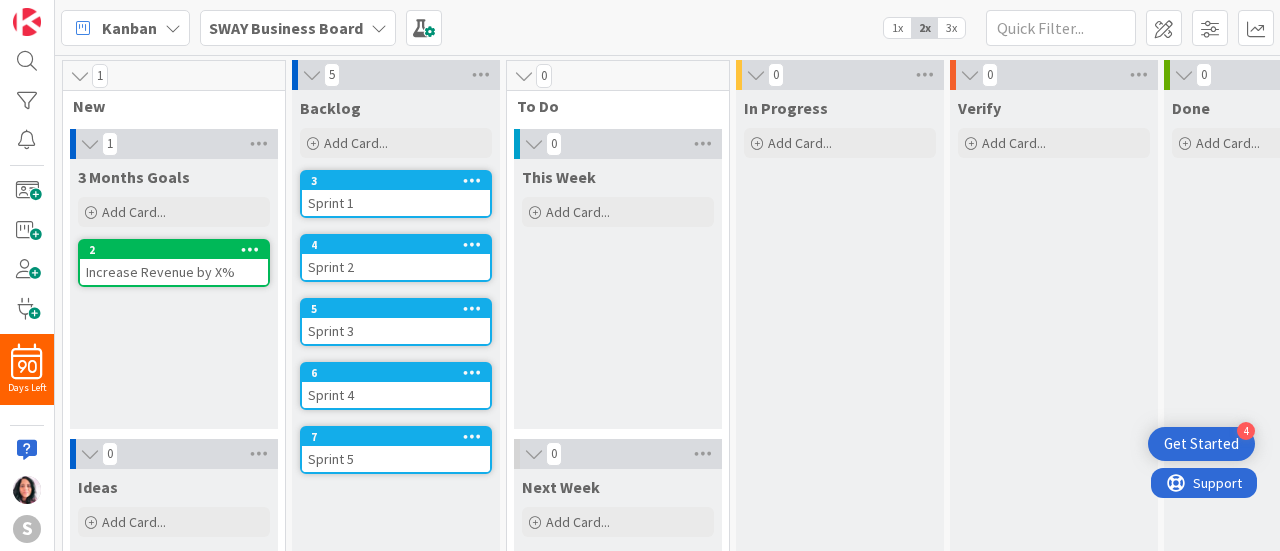 click on "3x" at bounding box center [951, 28] 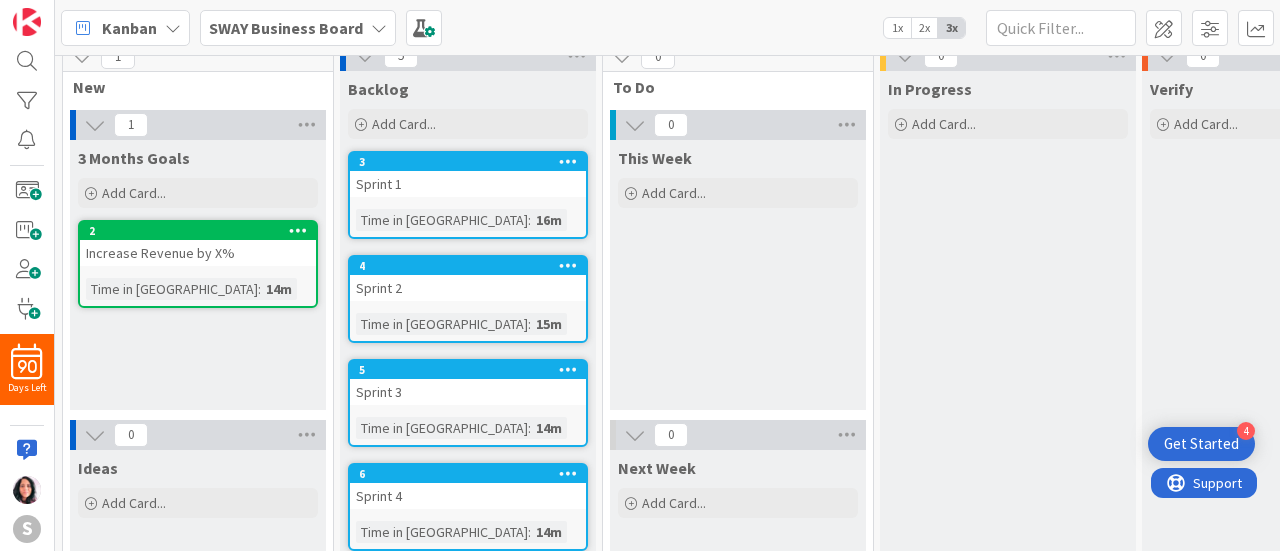 scroll, scrollTop: 0, scrollLeft: 0, axis: both 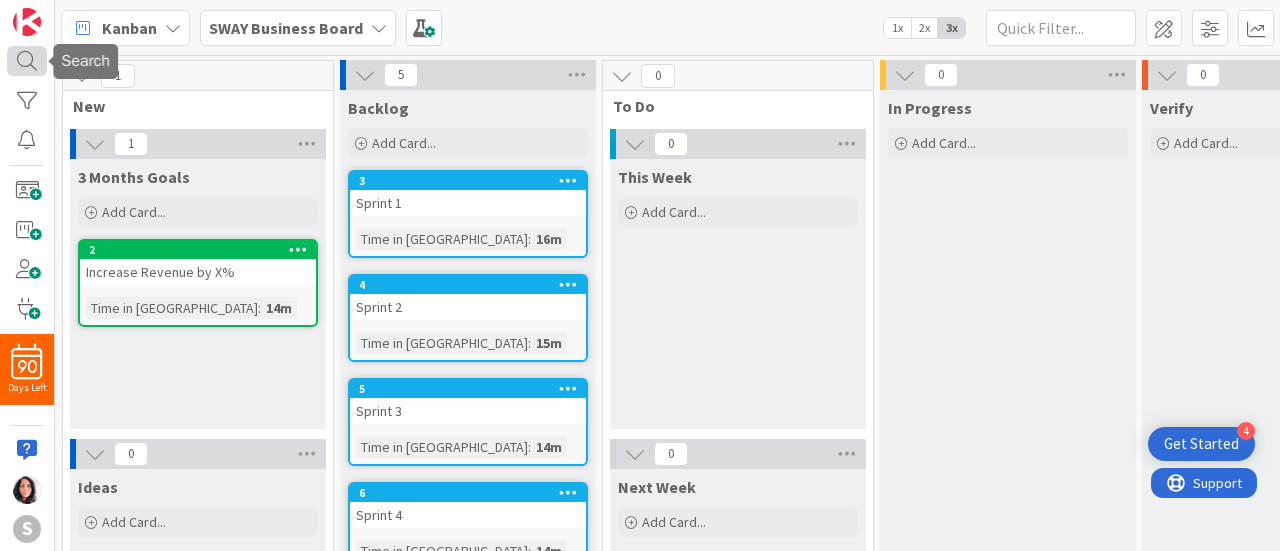click at bounding box center [27, 60] 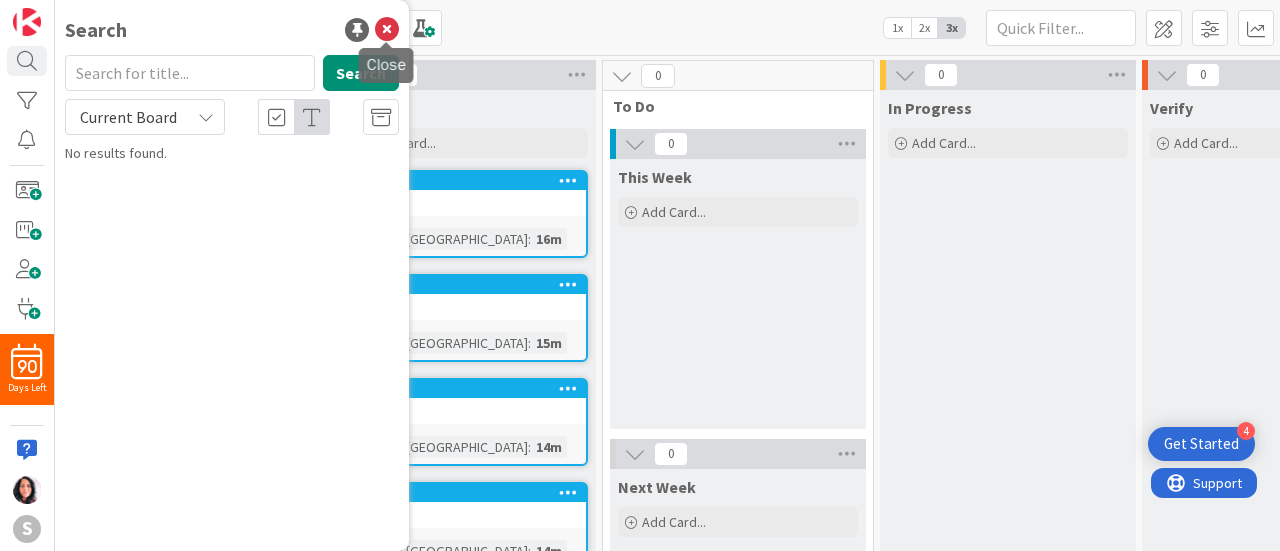 click at bounding box center [387, 30] 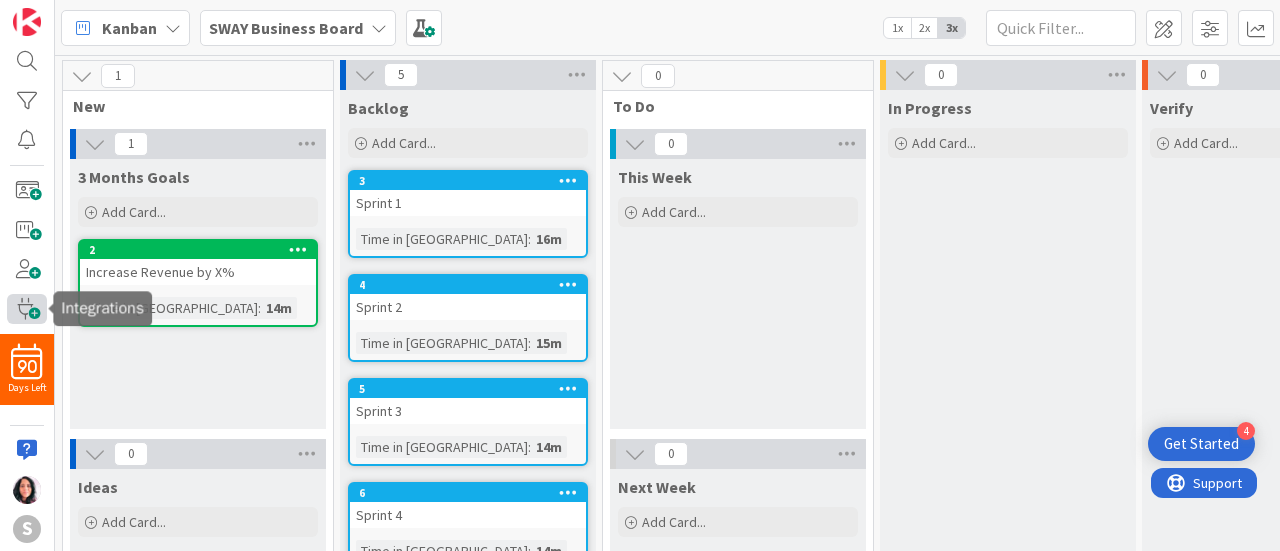 click at bounding box center (27, 308) 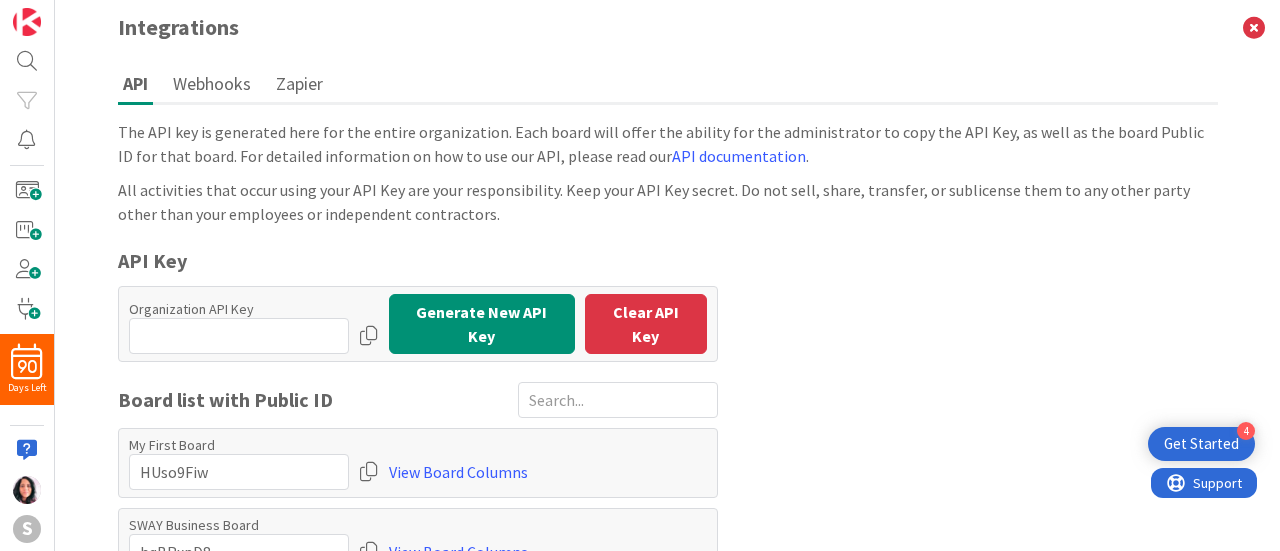 scroll, scrollTop: 0, scrollLeft: 0, axis: both 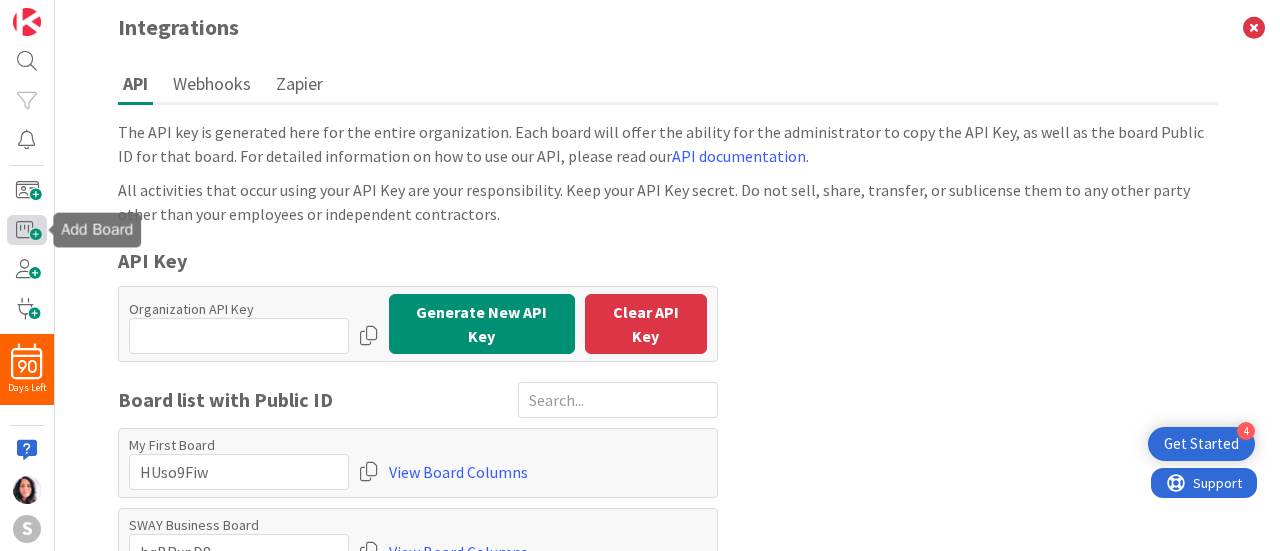 click at bounding box center (27, 229) 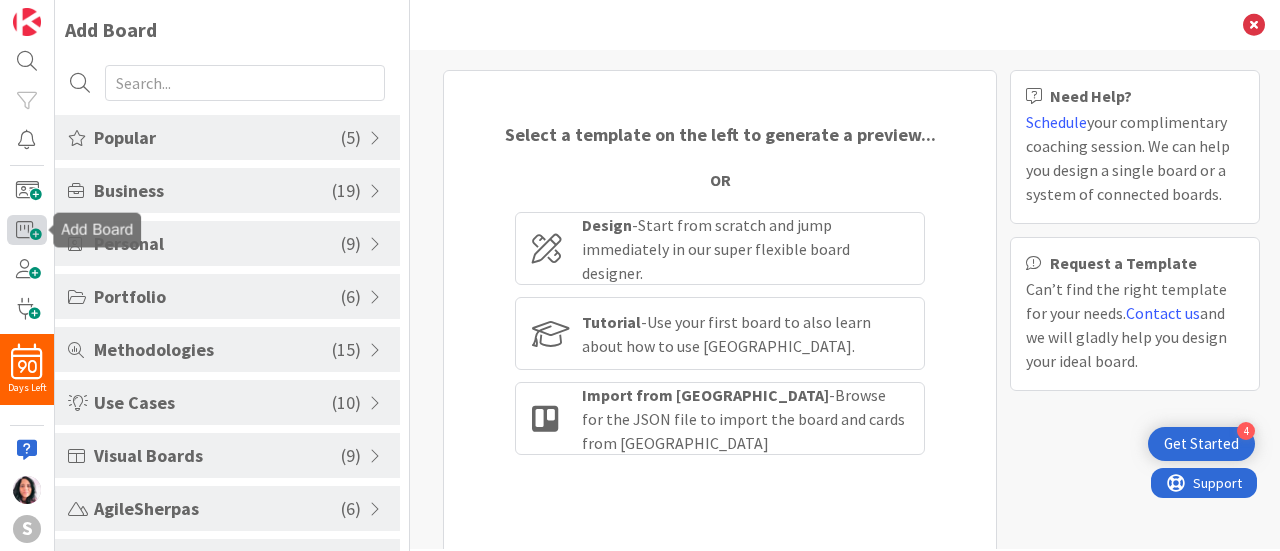 scroll, scrollTop: 0, scrollLeft: 0, axis: both 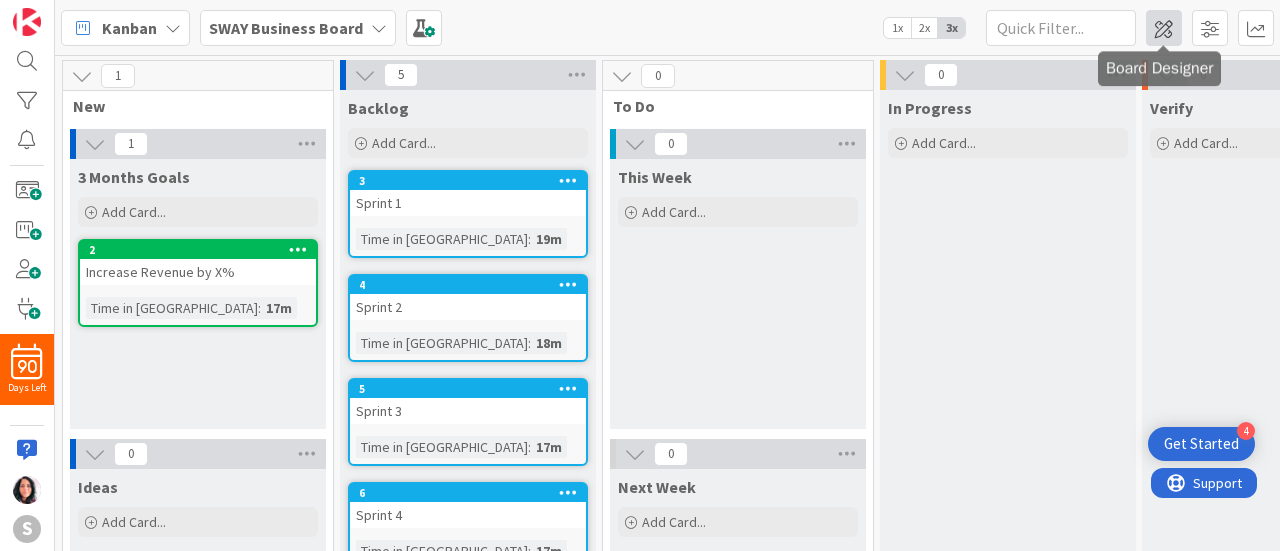 click at bounding box center (1164, 28) 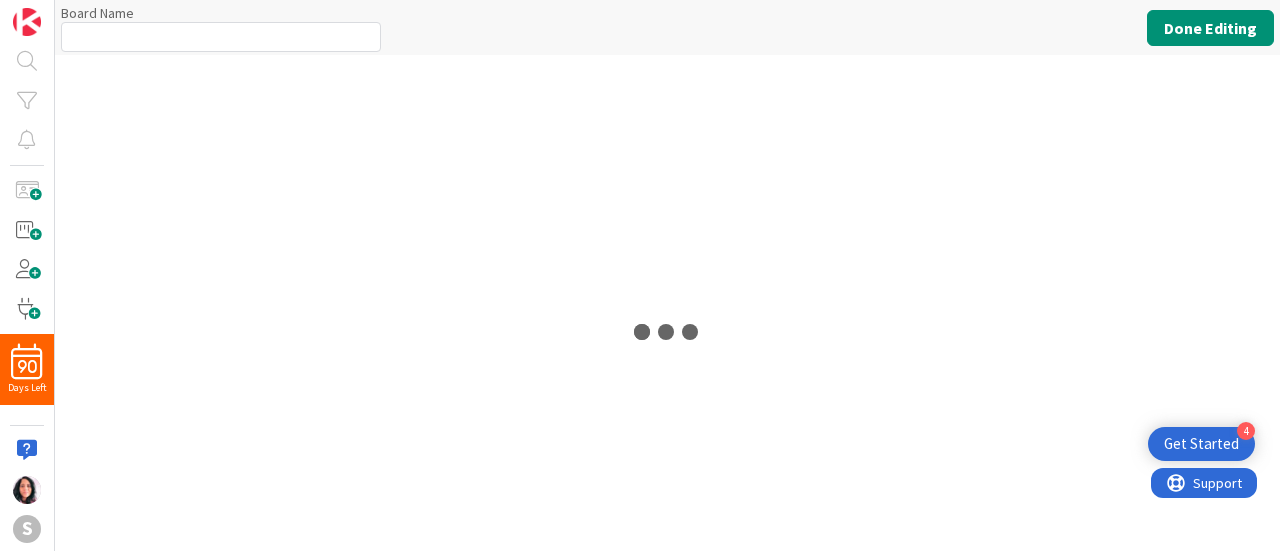 type on "SWAY Business Board" 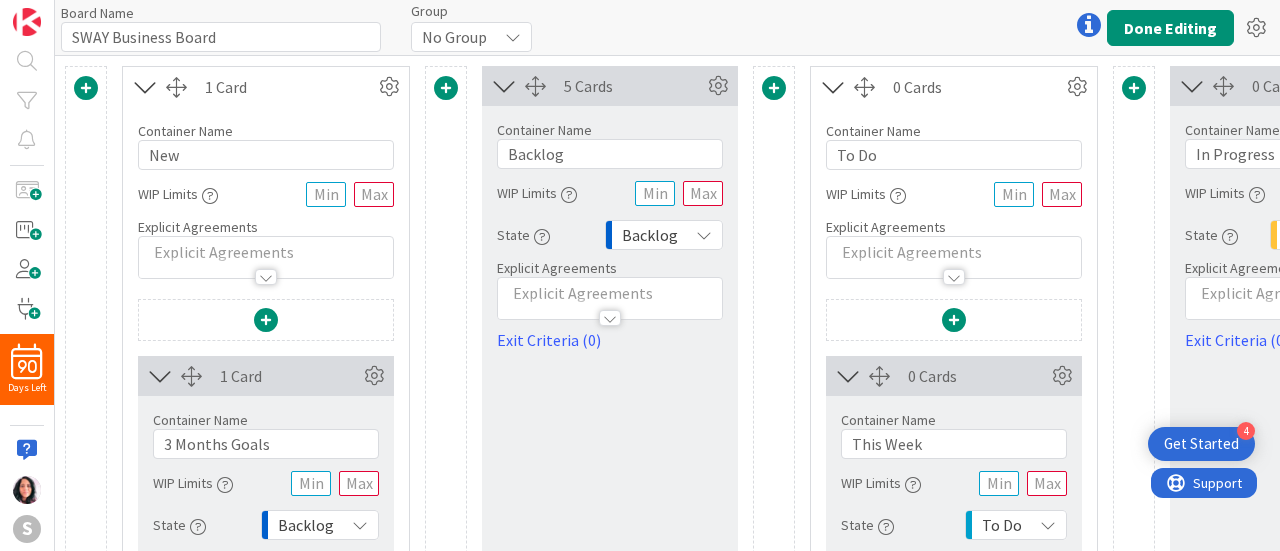 scroll, scrollTop: 0, scrollLeft: 0, axis: both 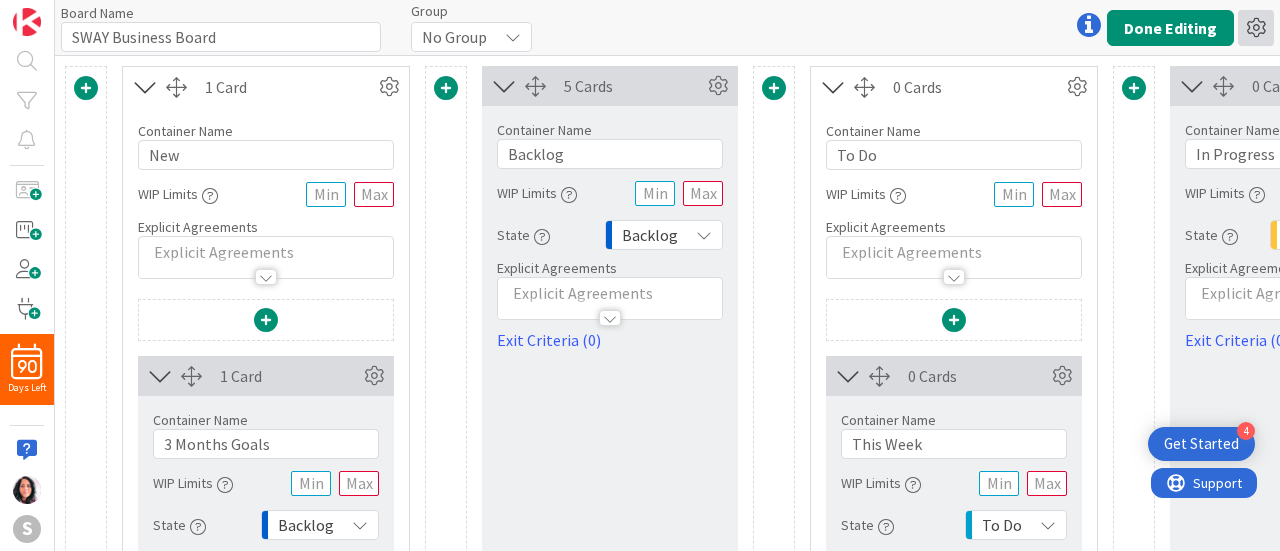 click at bounding box center [1256, 28] 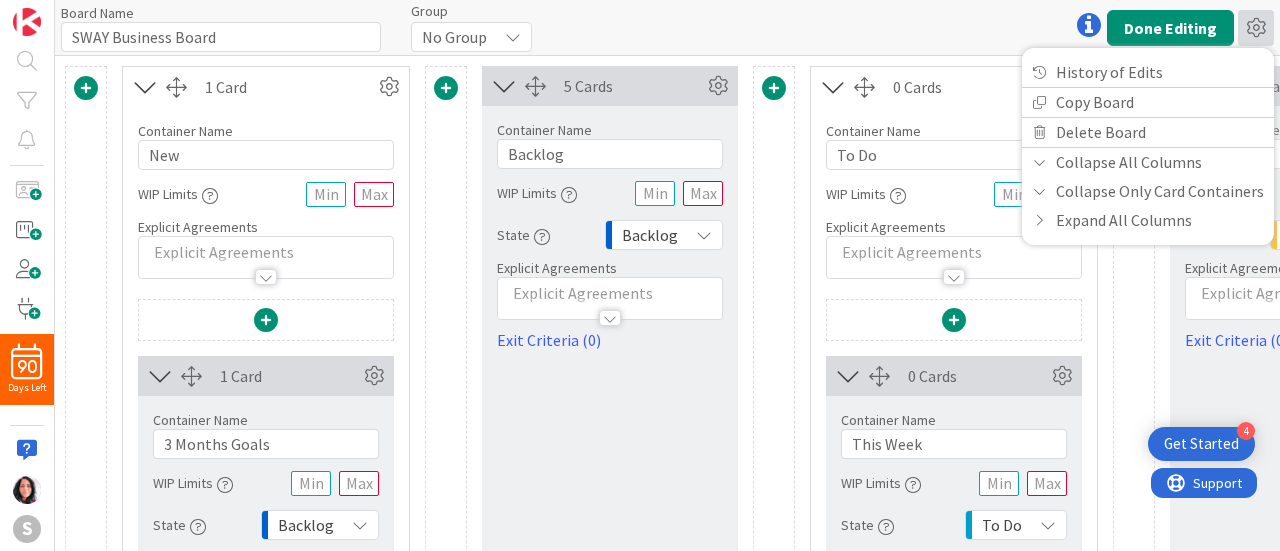 click on "Board Name 19 / 64 SWAY Business Board Group No Group Done Editing History of Edits Copy Board Delete Board Collapse All Columns Collapse Only Card Containers Expand All Columns" at bounding box center [667, 27] 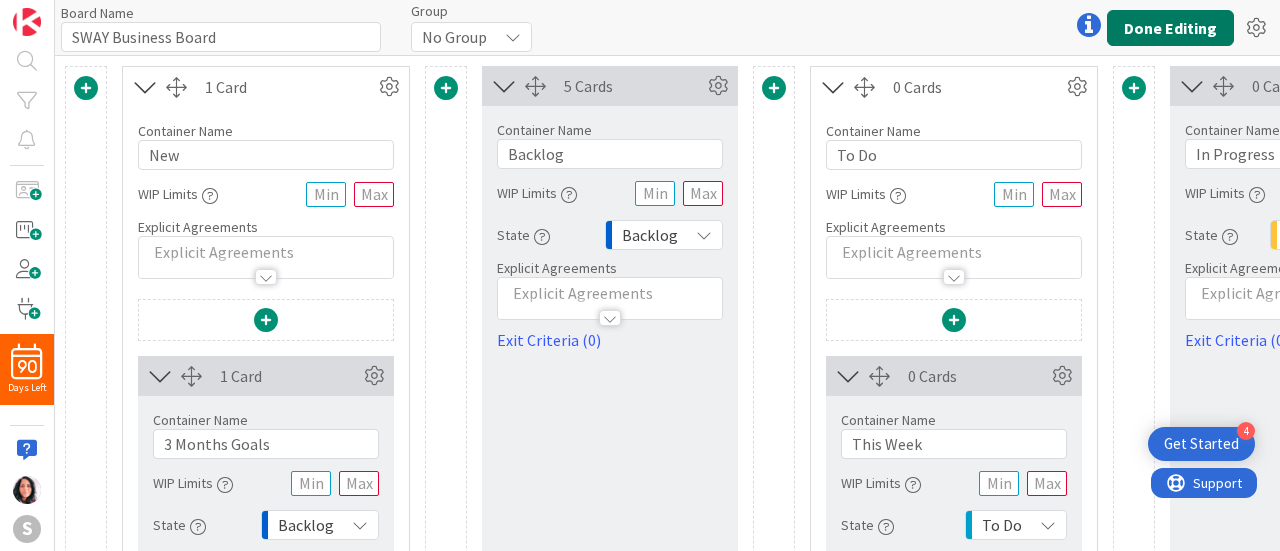 click on "Done Editing" at bounding box center [1170, 28] 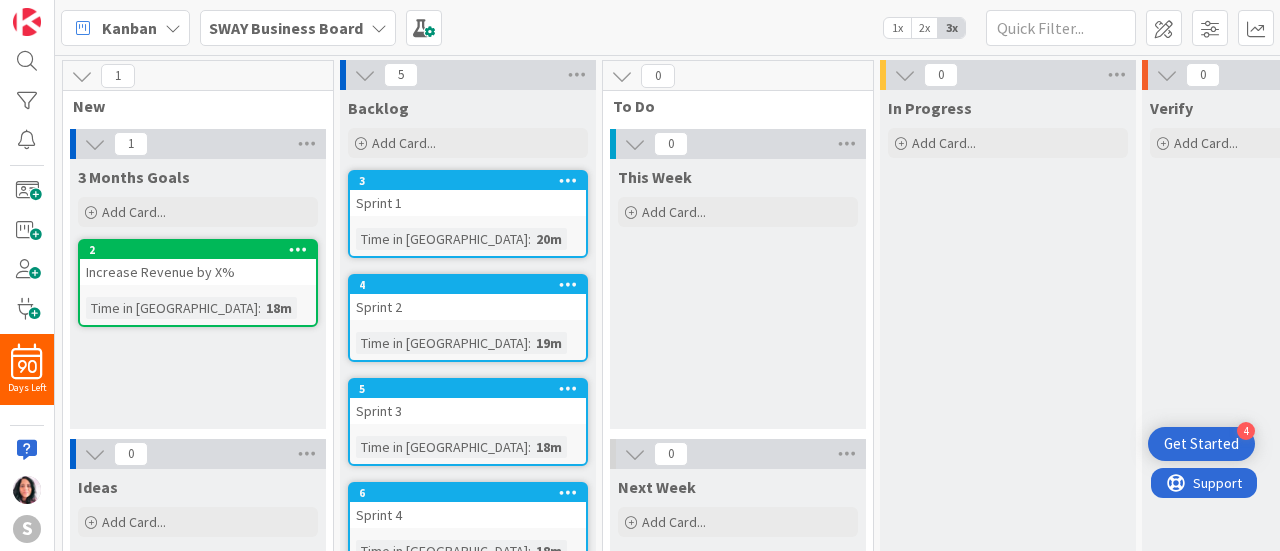 scroll, scrollTop: 0, scrollLeft: 0, axis: both 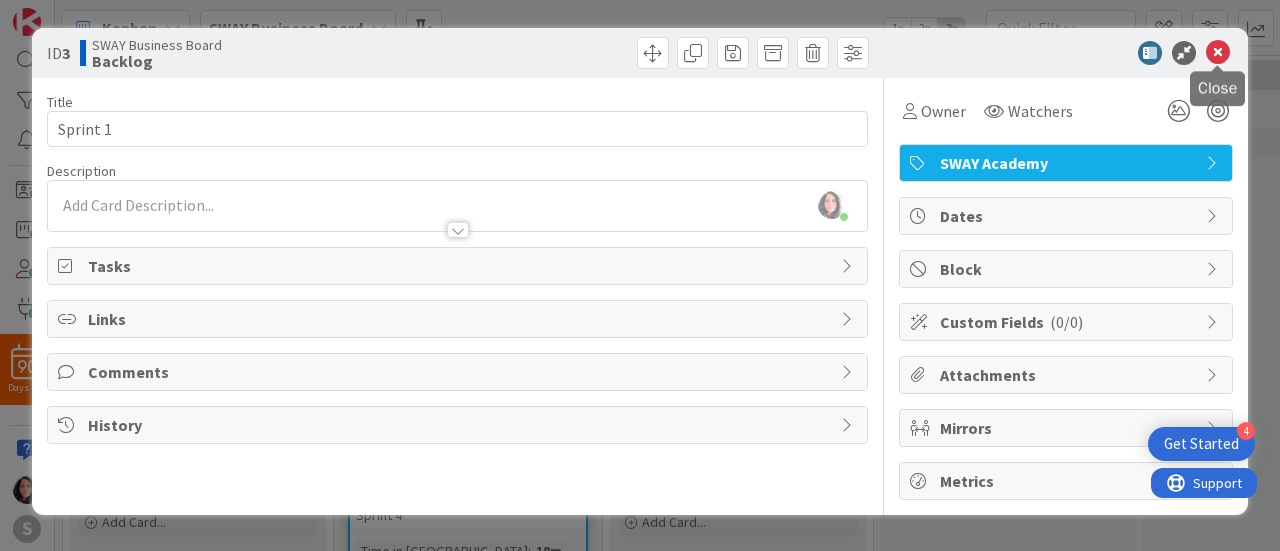 click at bounding box center (1218, 53) 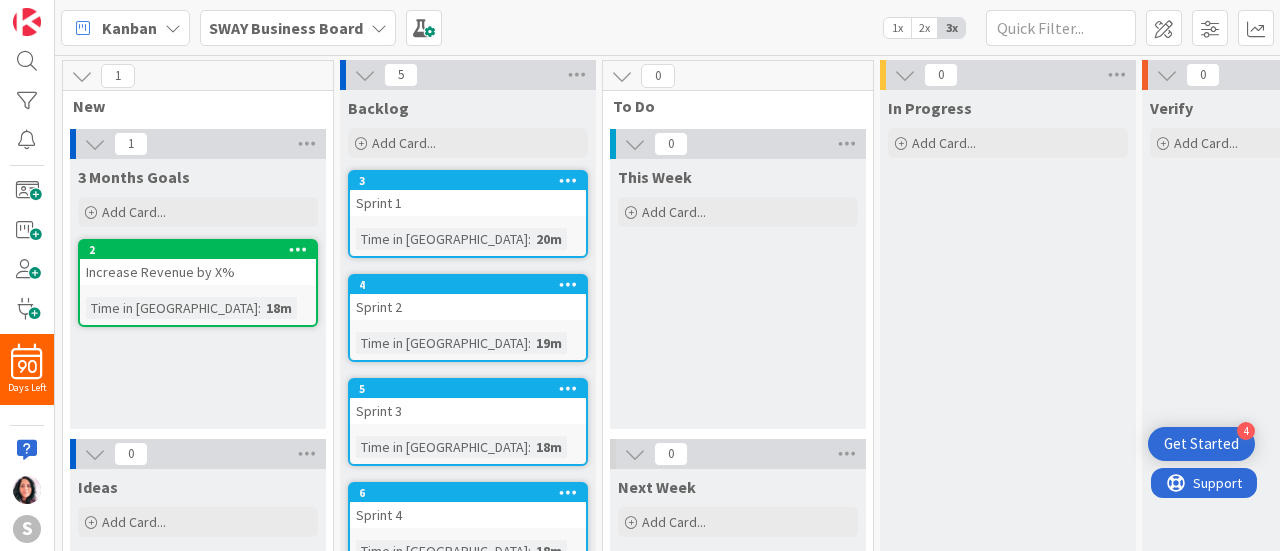 scroll, scrollTop: 0, scrollLeft: 0, axis: both 